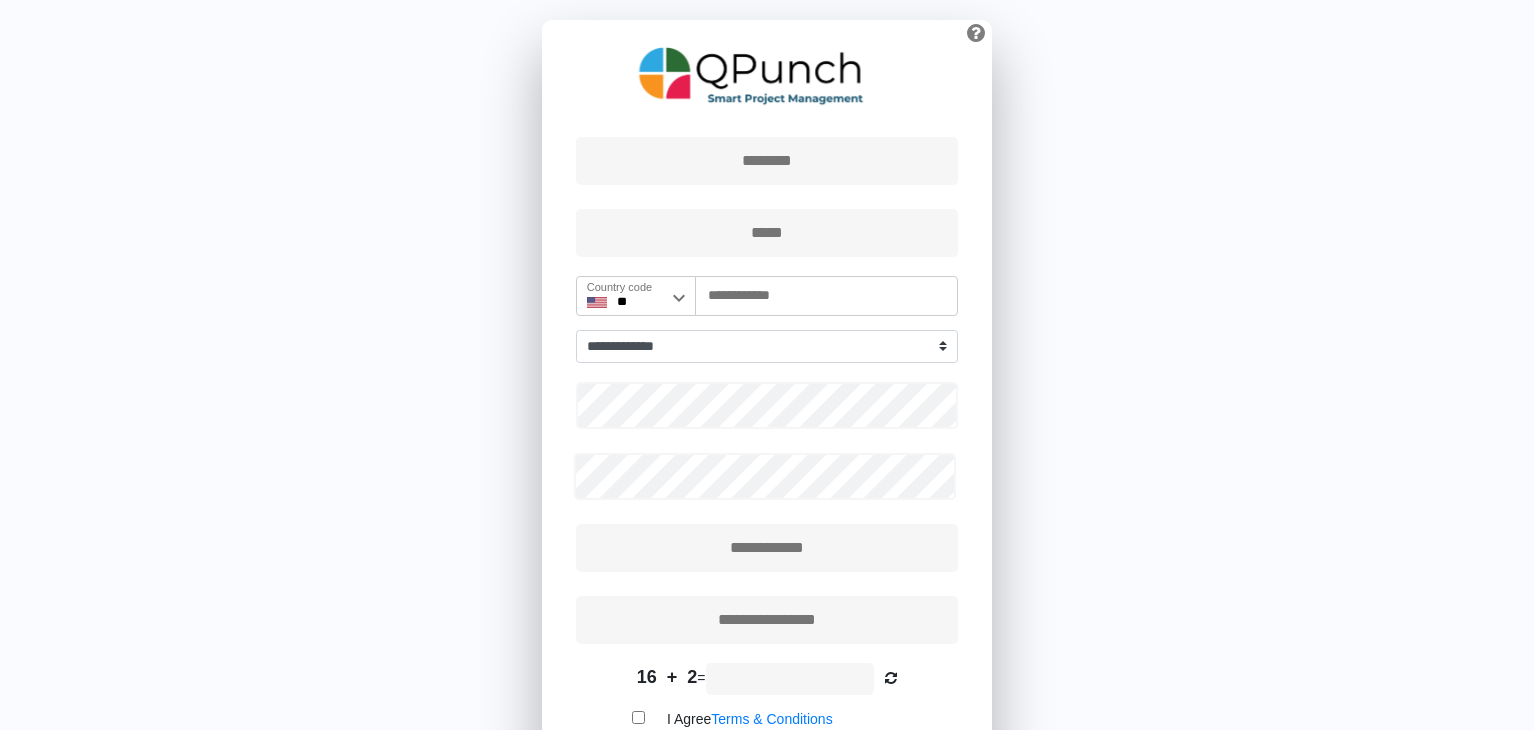 scroll, scrollTop: 0, scrollLeft: 0, axis: both 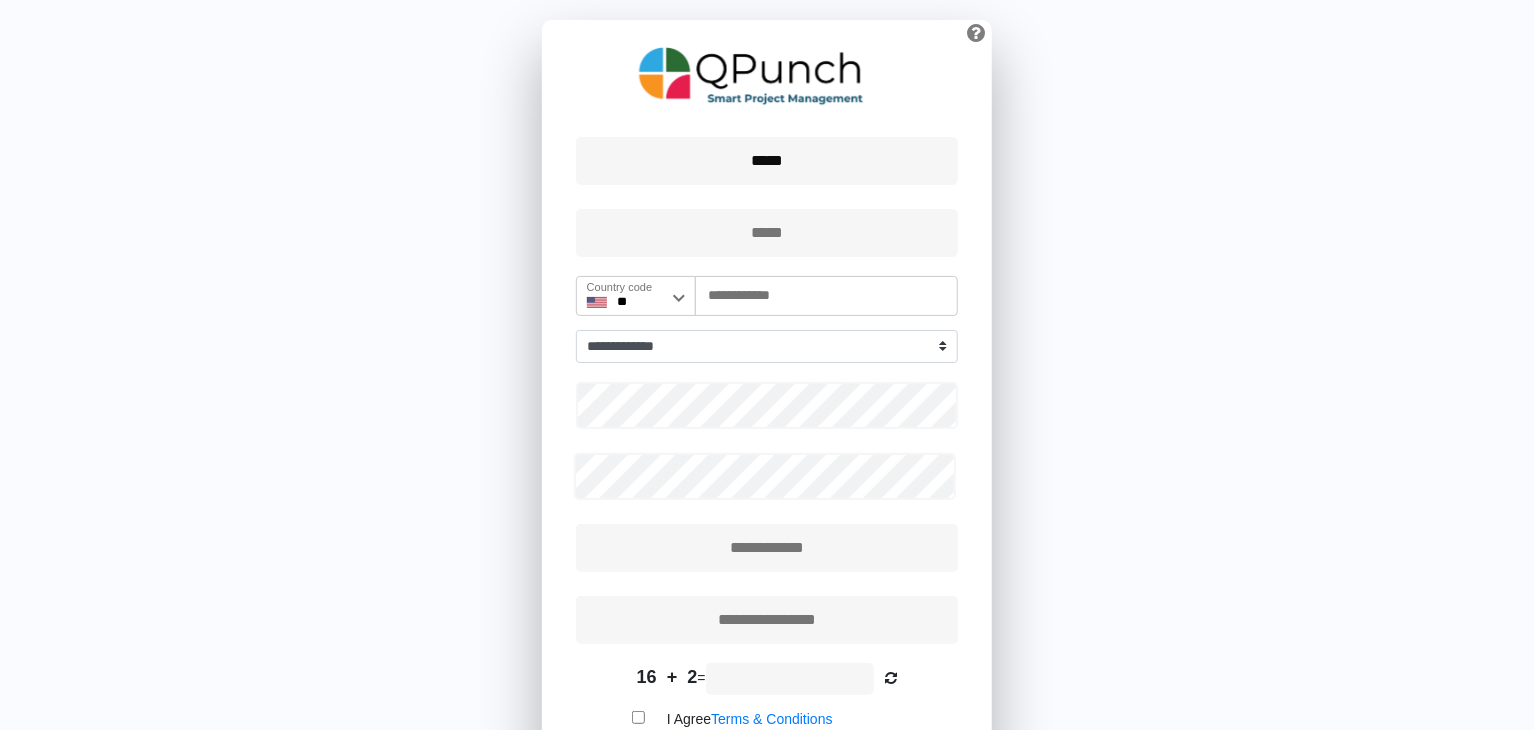 type on "*****" 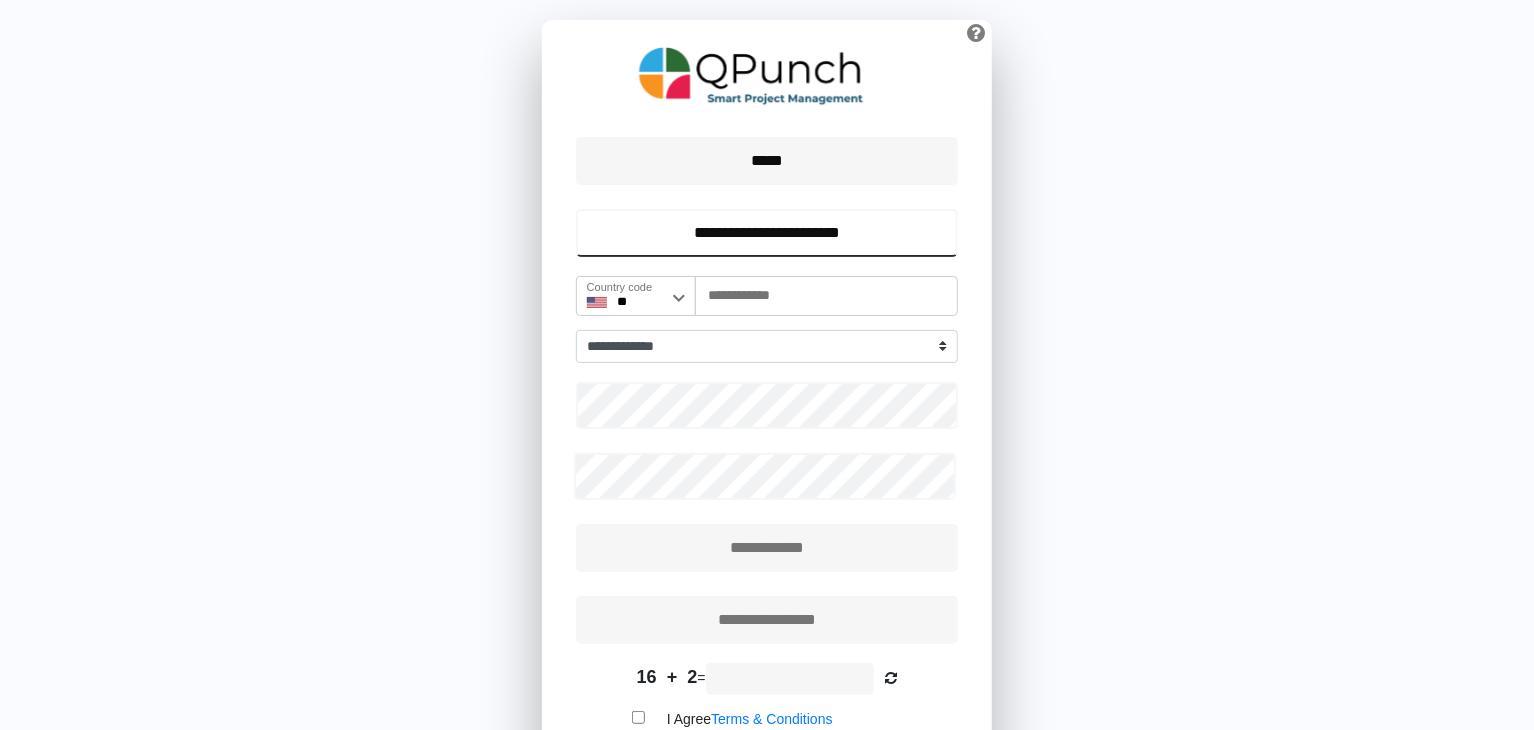 type on "**********" 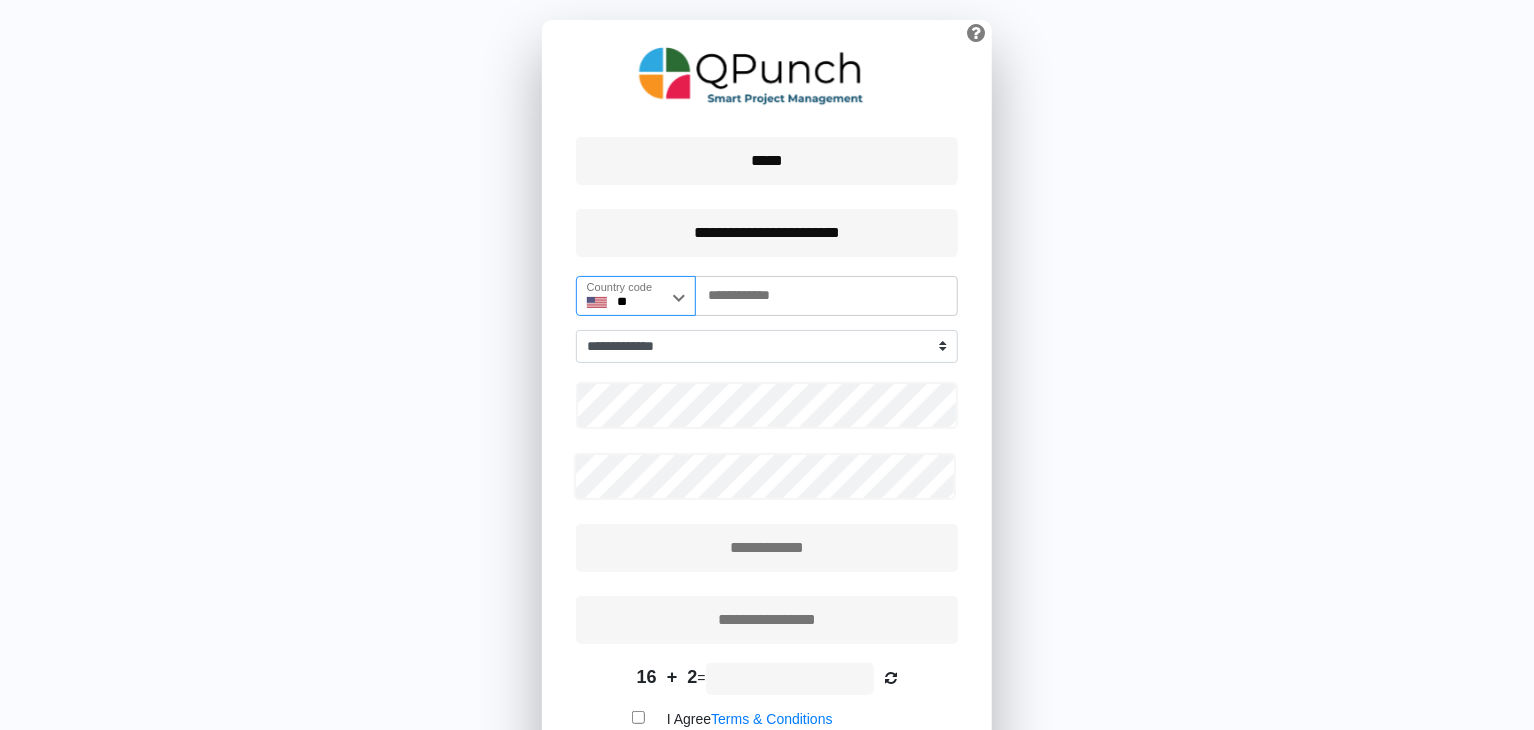click 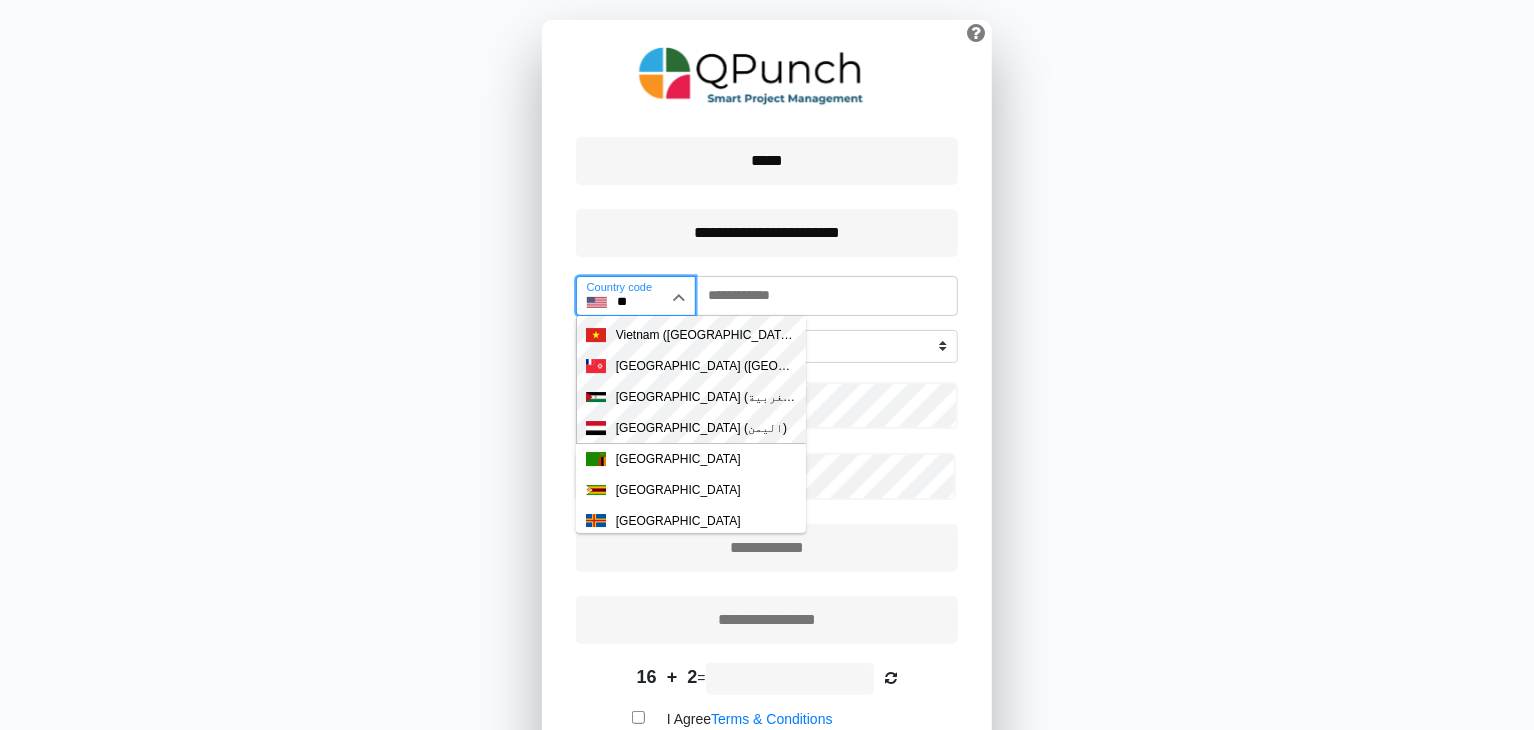 scroll, scrollTop: 7314, scrollLeft: 0, axis: vertical 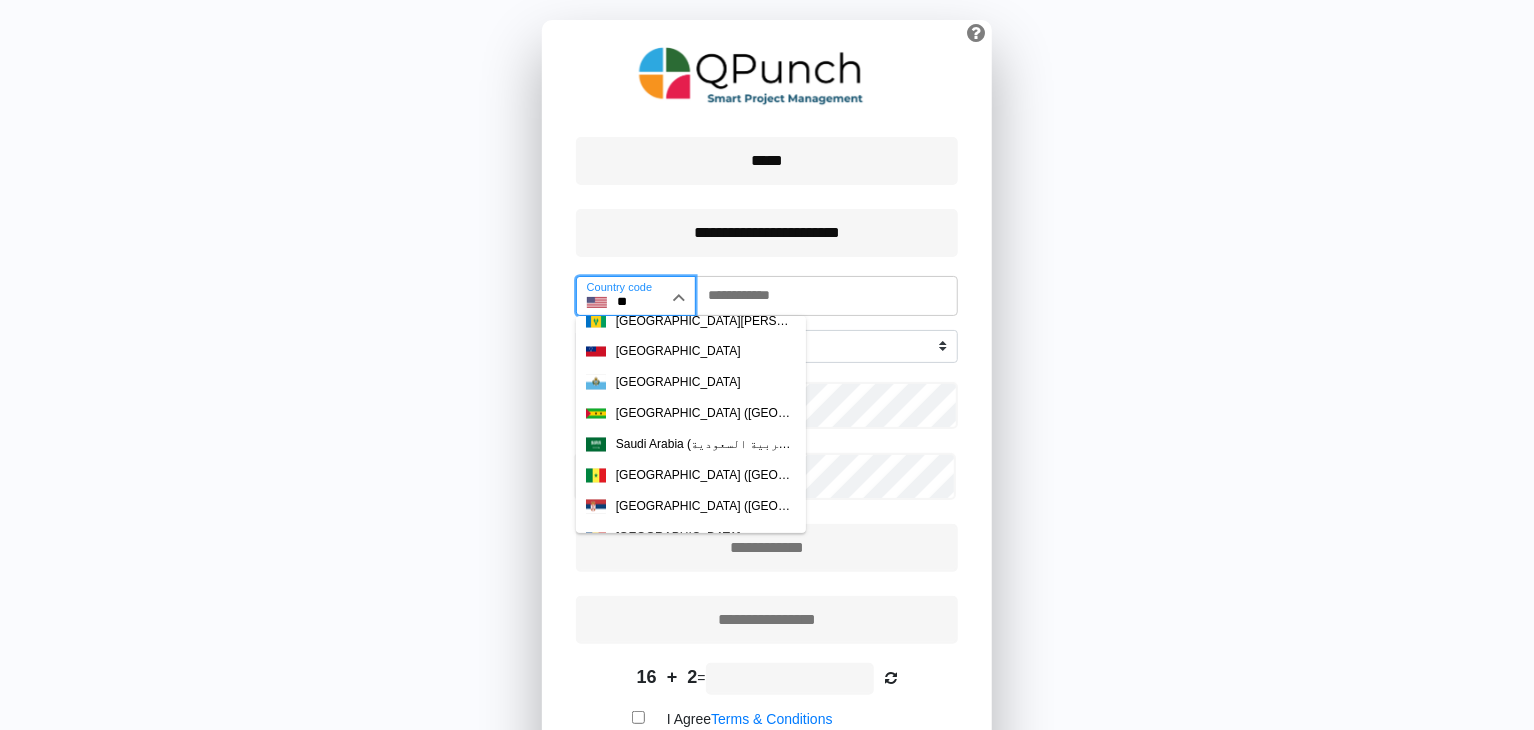 click on "Saudi Arabia (‫المملكة العربية السعودية‬‎)" at bounding box center [706, 445] 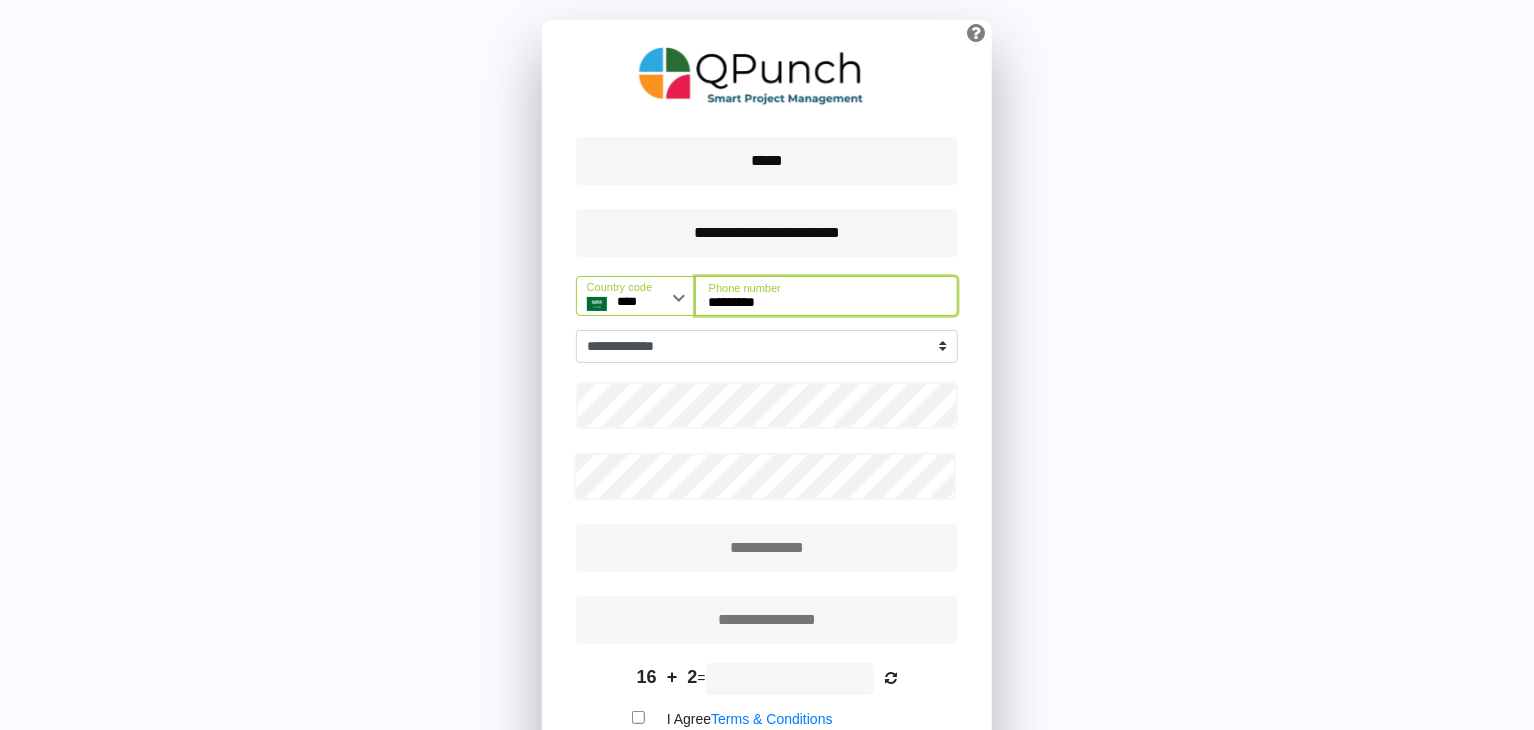 type on "*********" 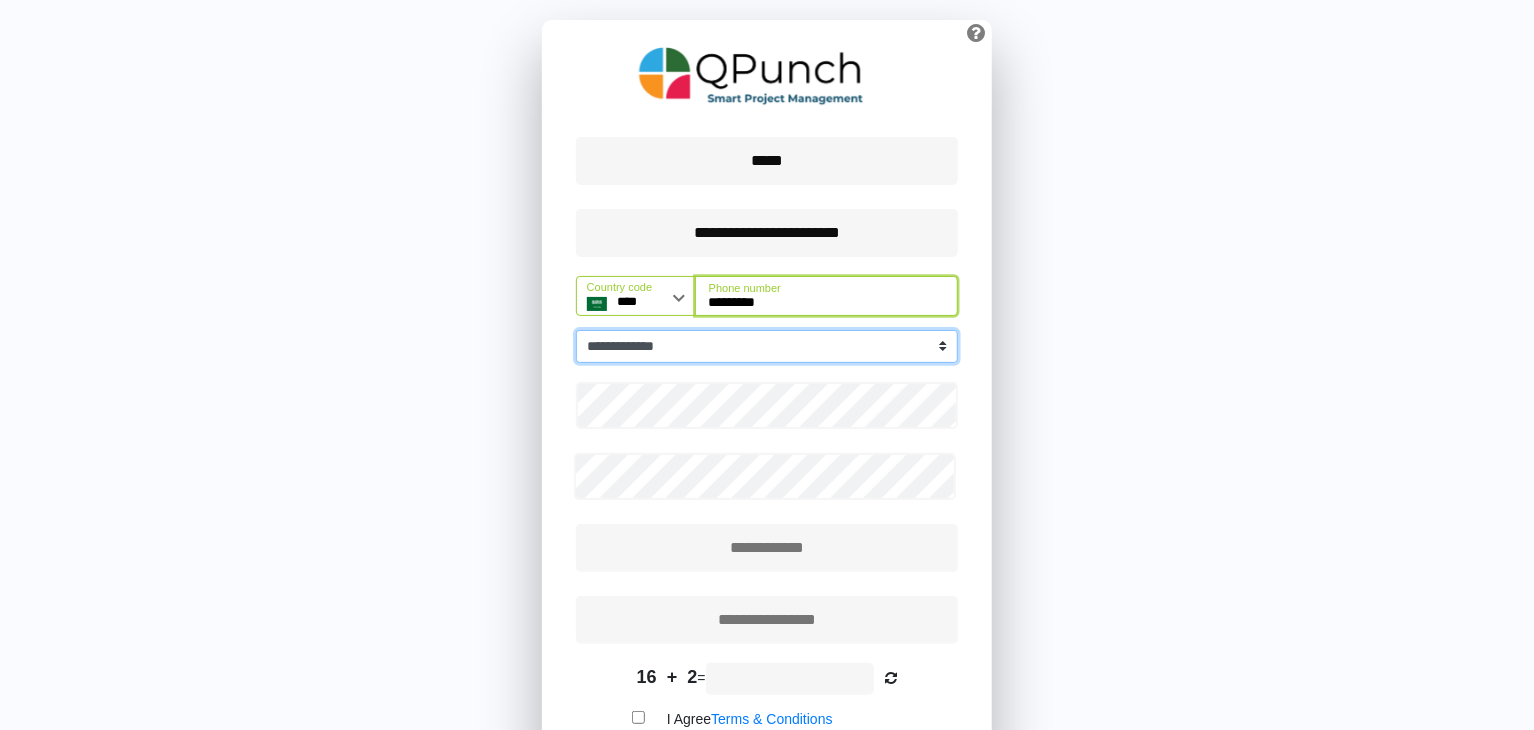 click on "**********" at bounding box center (767, 347) 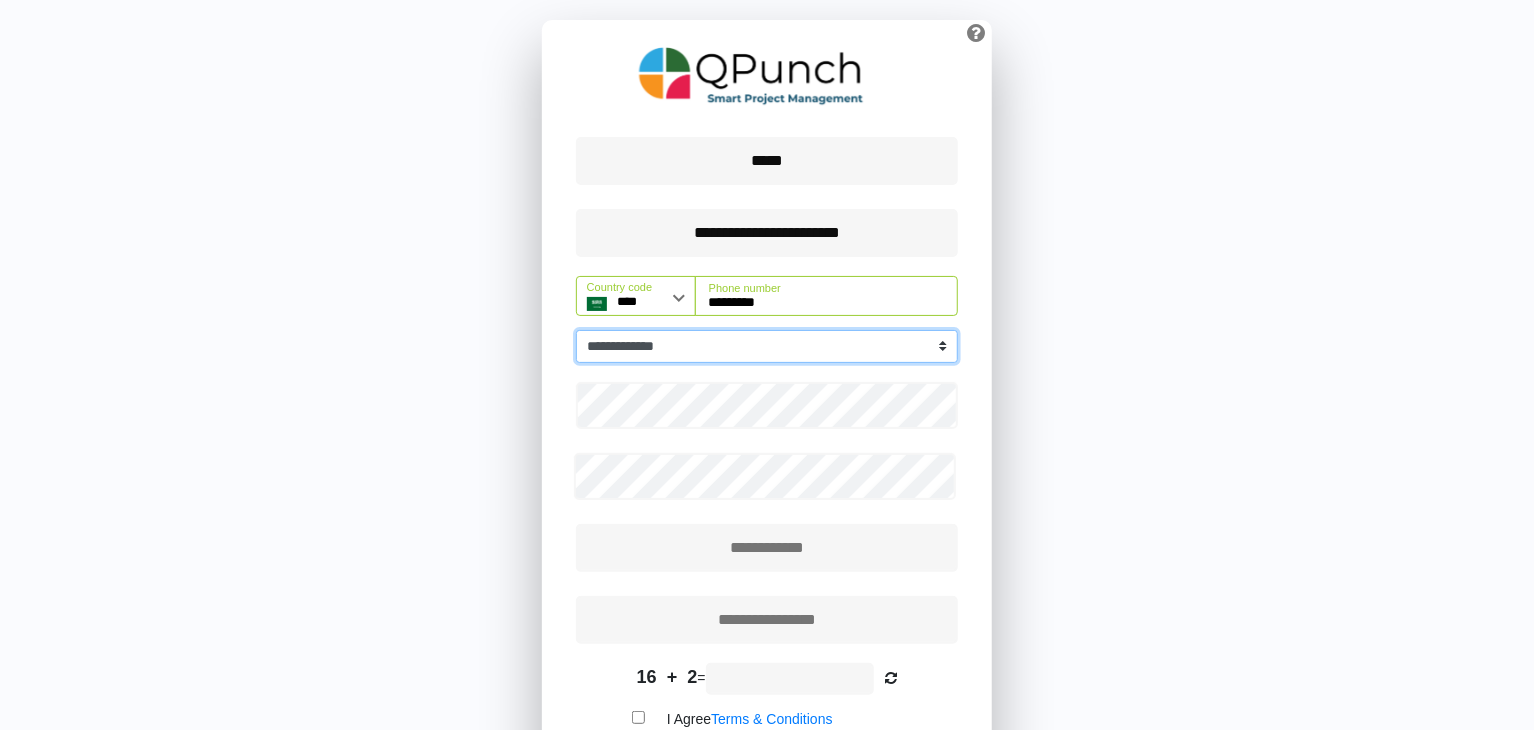 select on "*" 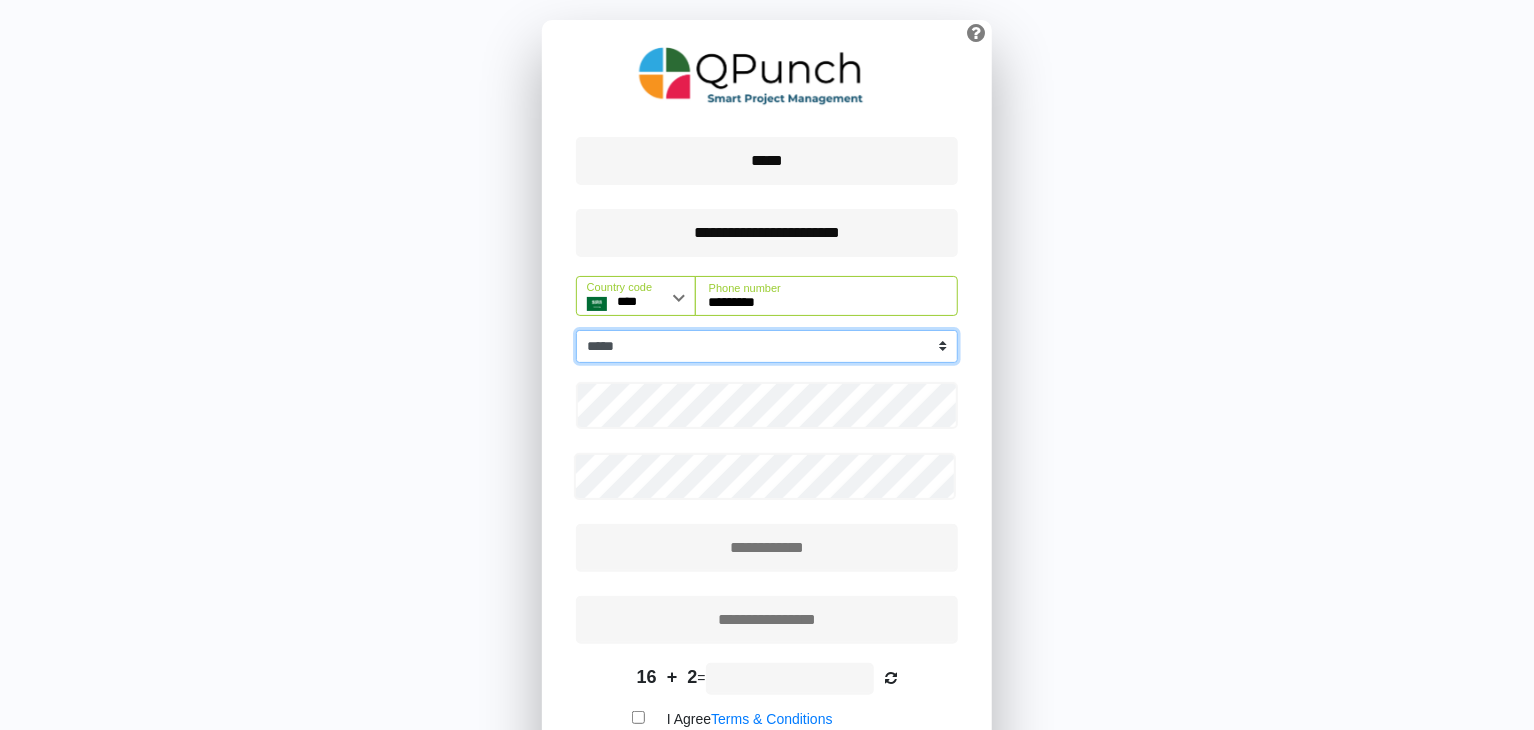 click on "**********" at bounding box center (767, 347) 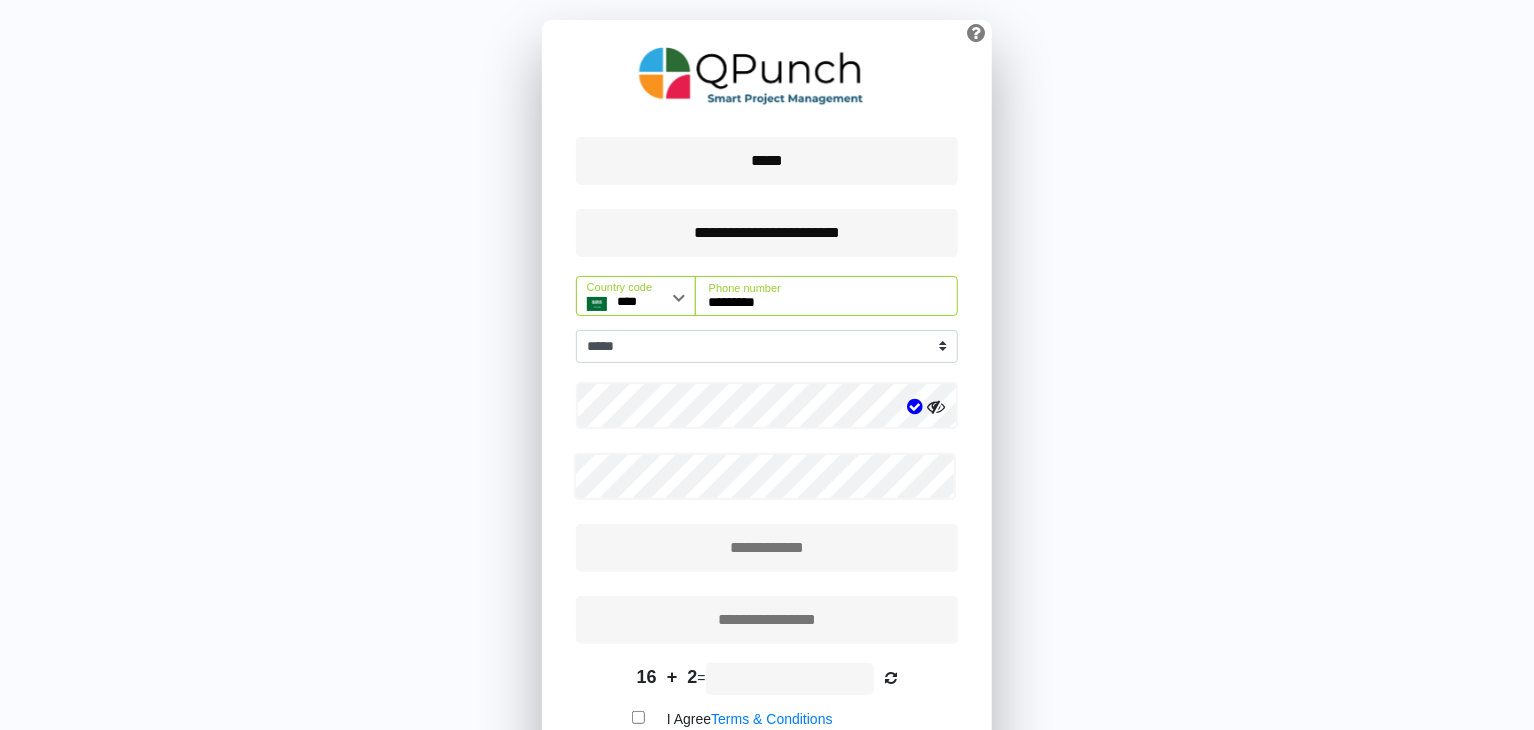 click at bounding box center [767, 476] 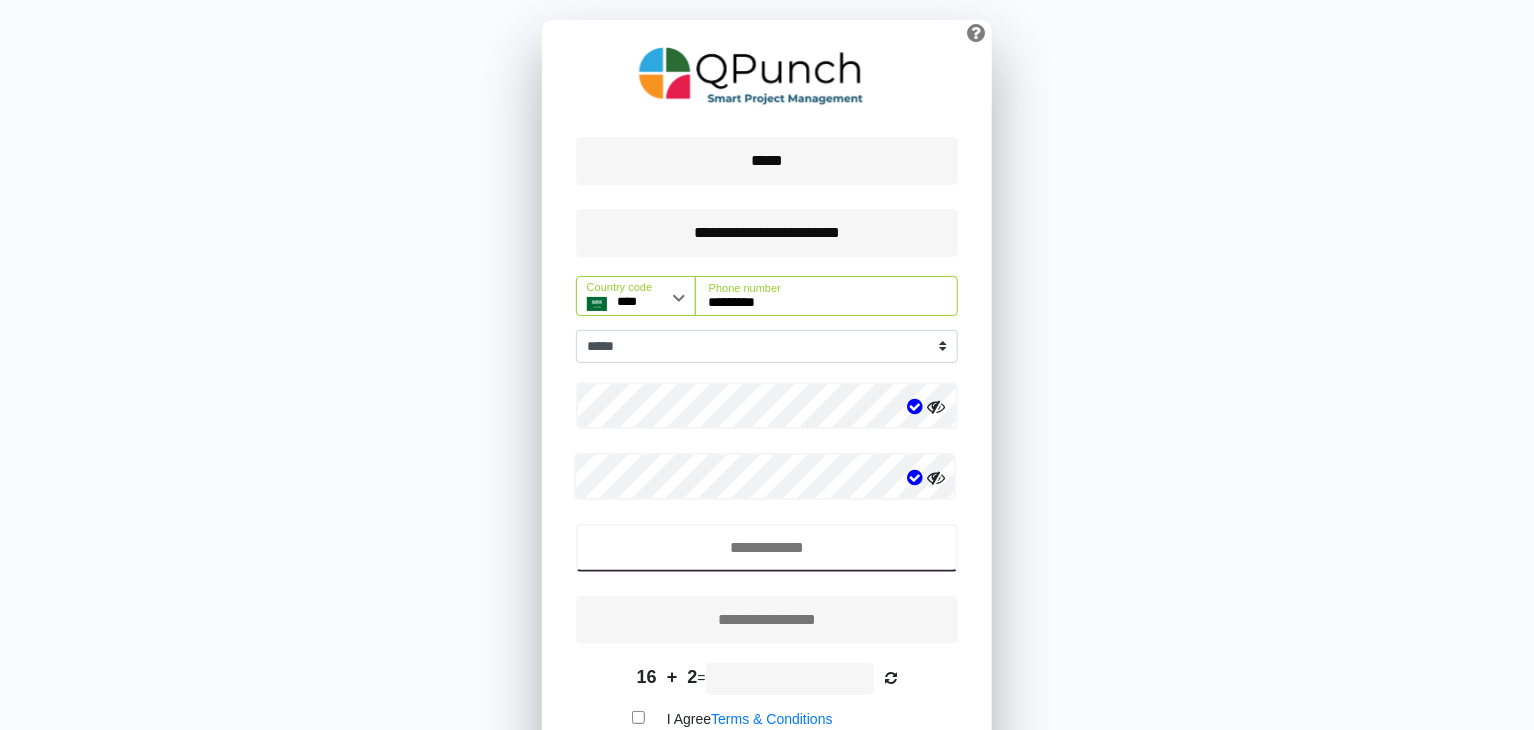 click at bounding box center (767, 548) 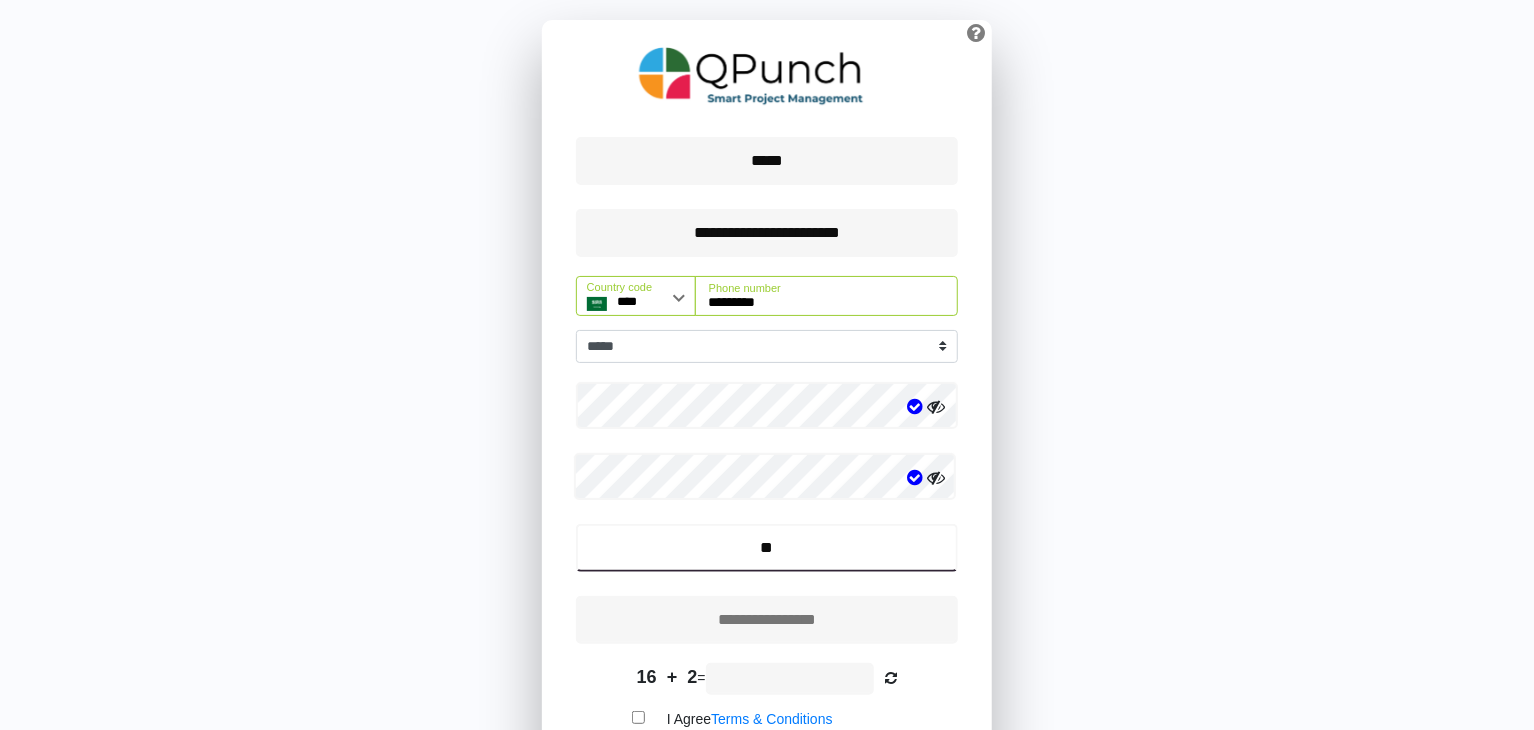 type on "*" 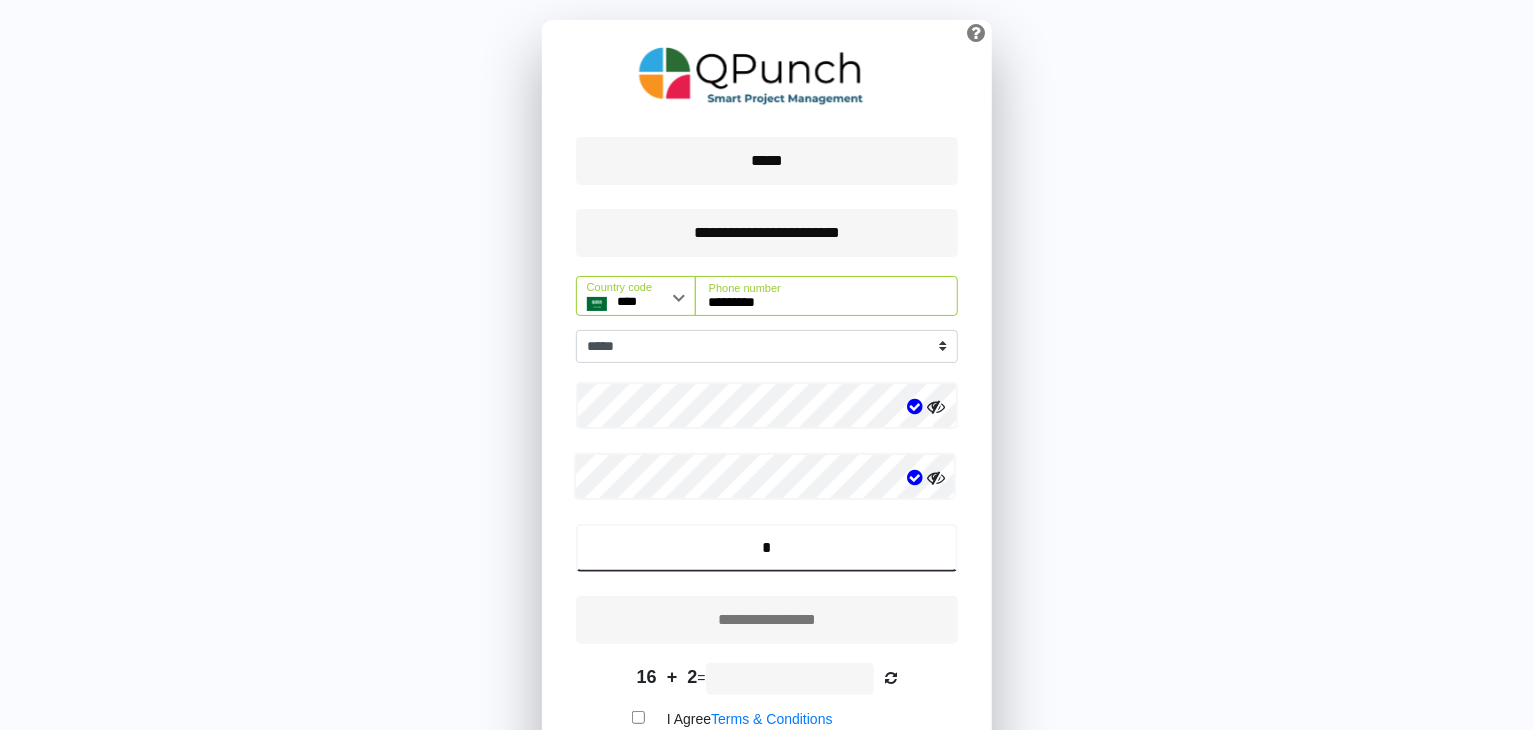 type 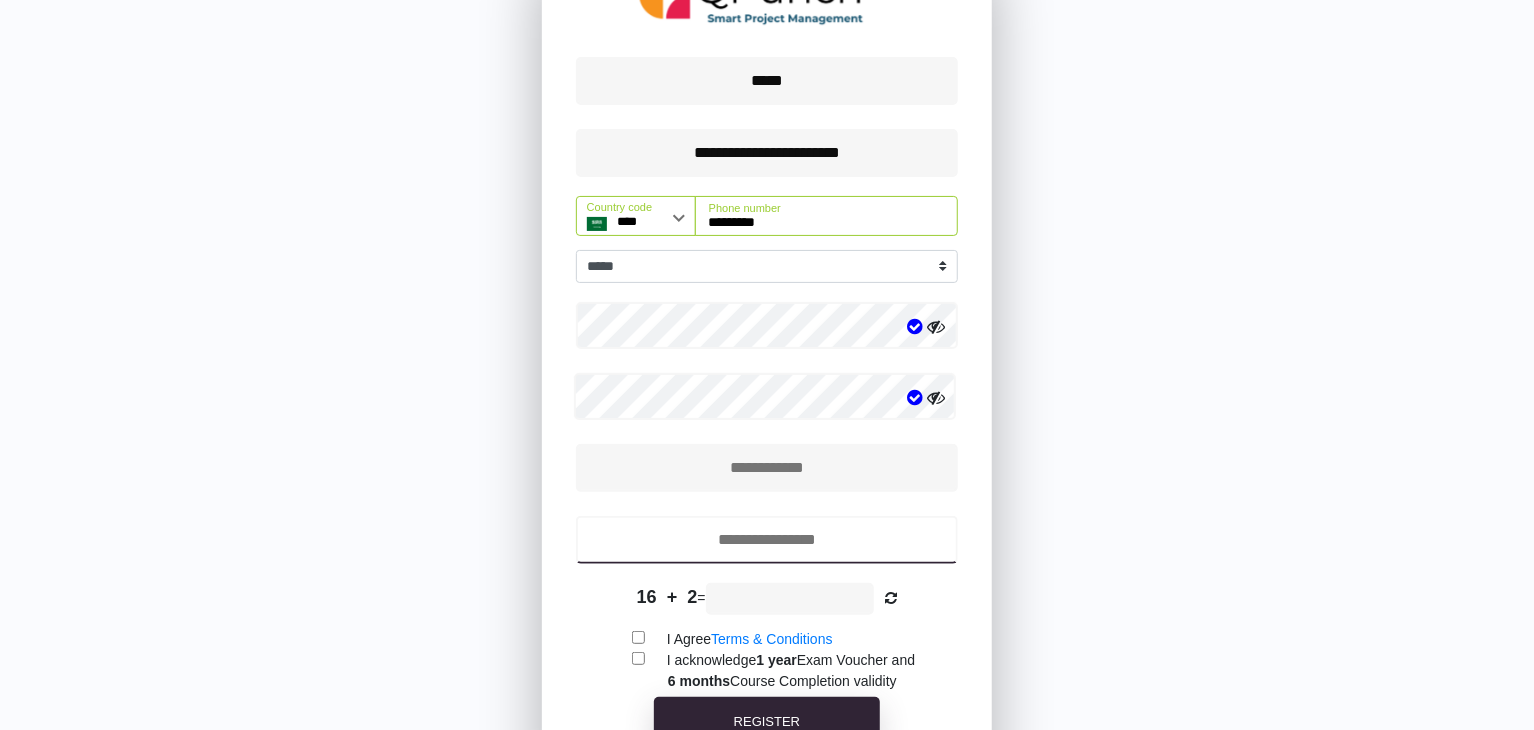scroll, scrollTop: 133, scrollLeft: 0, axis: vertical 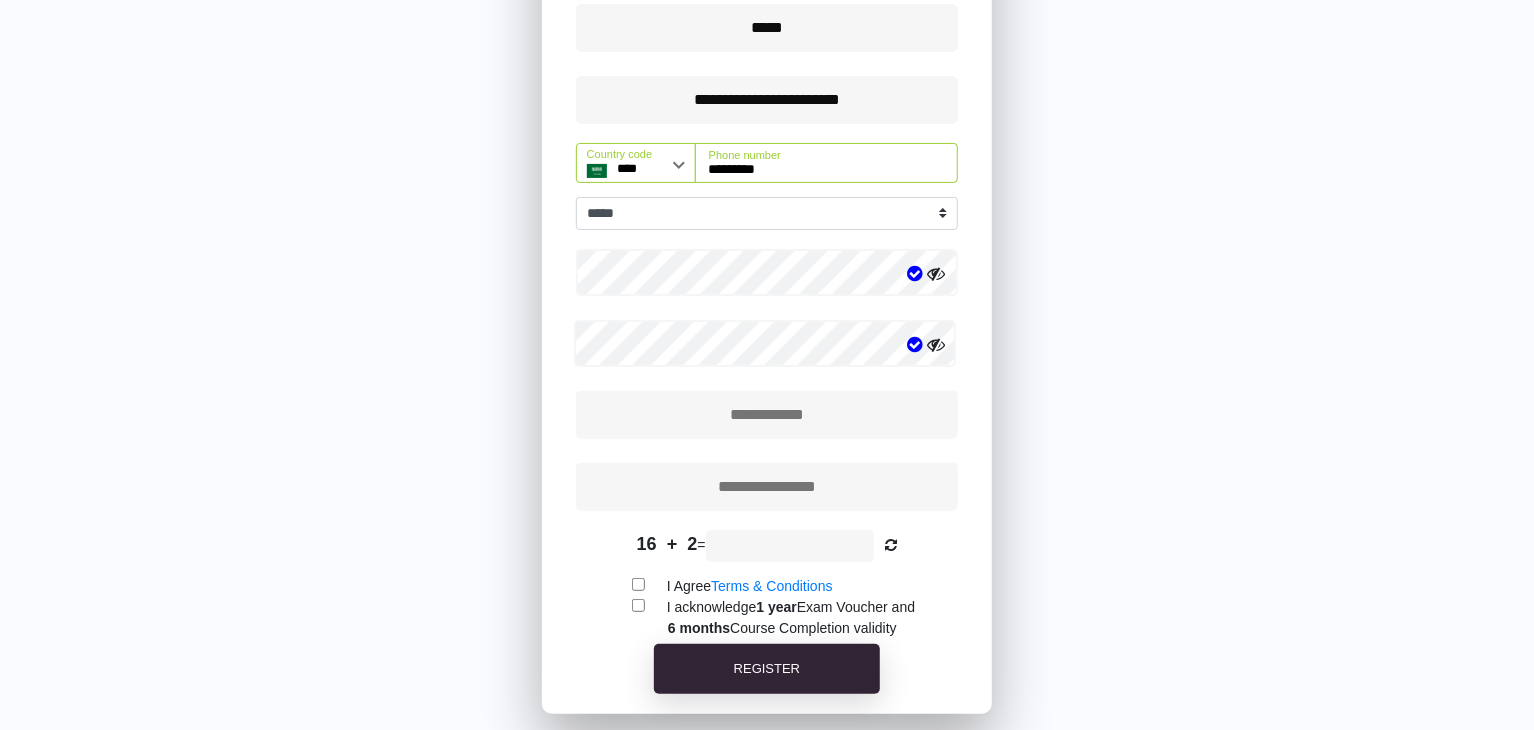 click at bounding box center (790, 546) 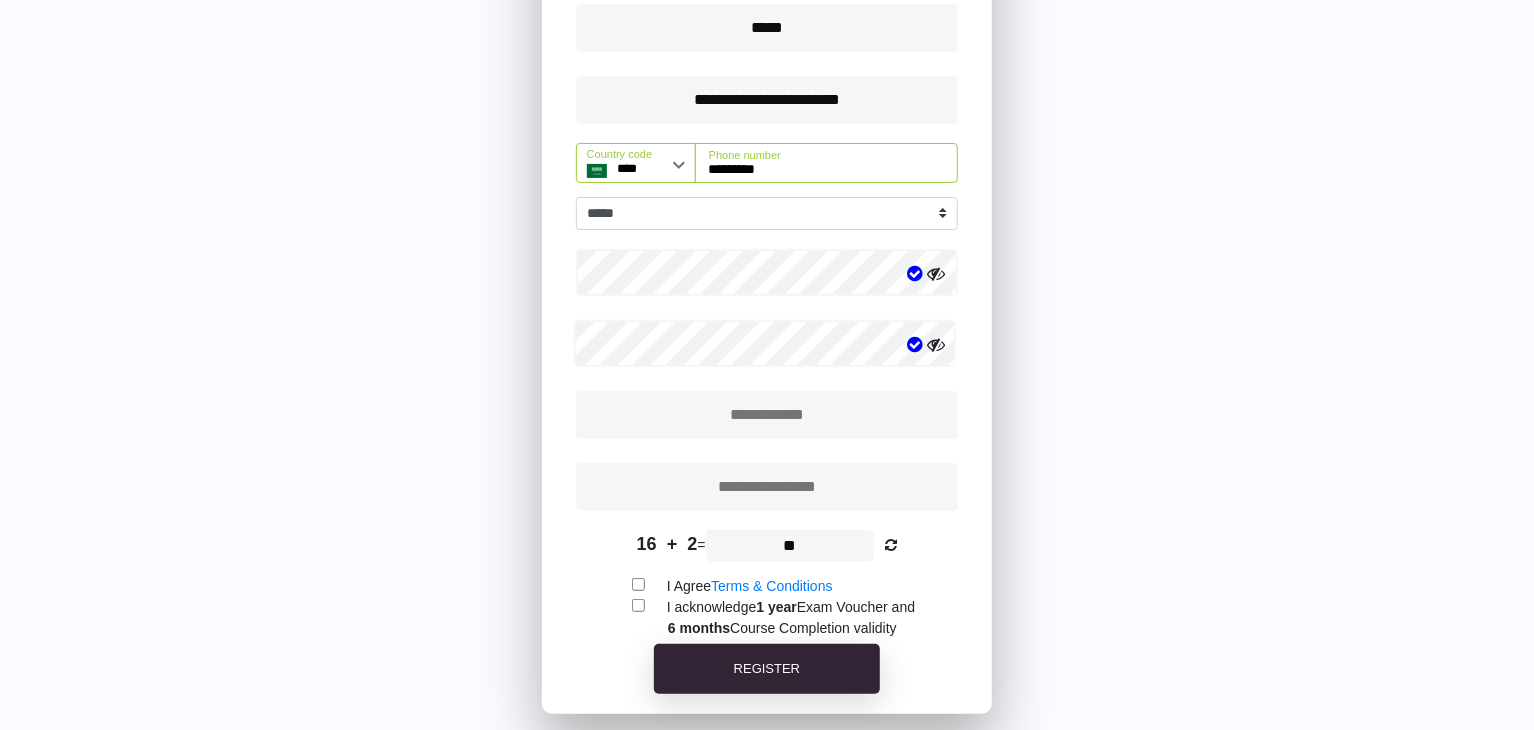 type on "**" 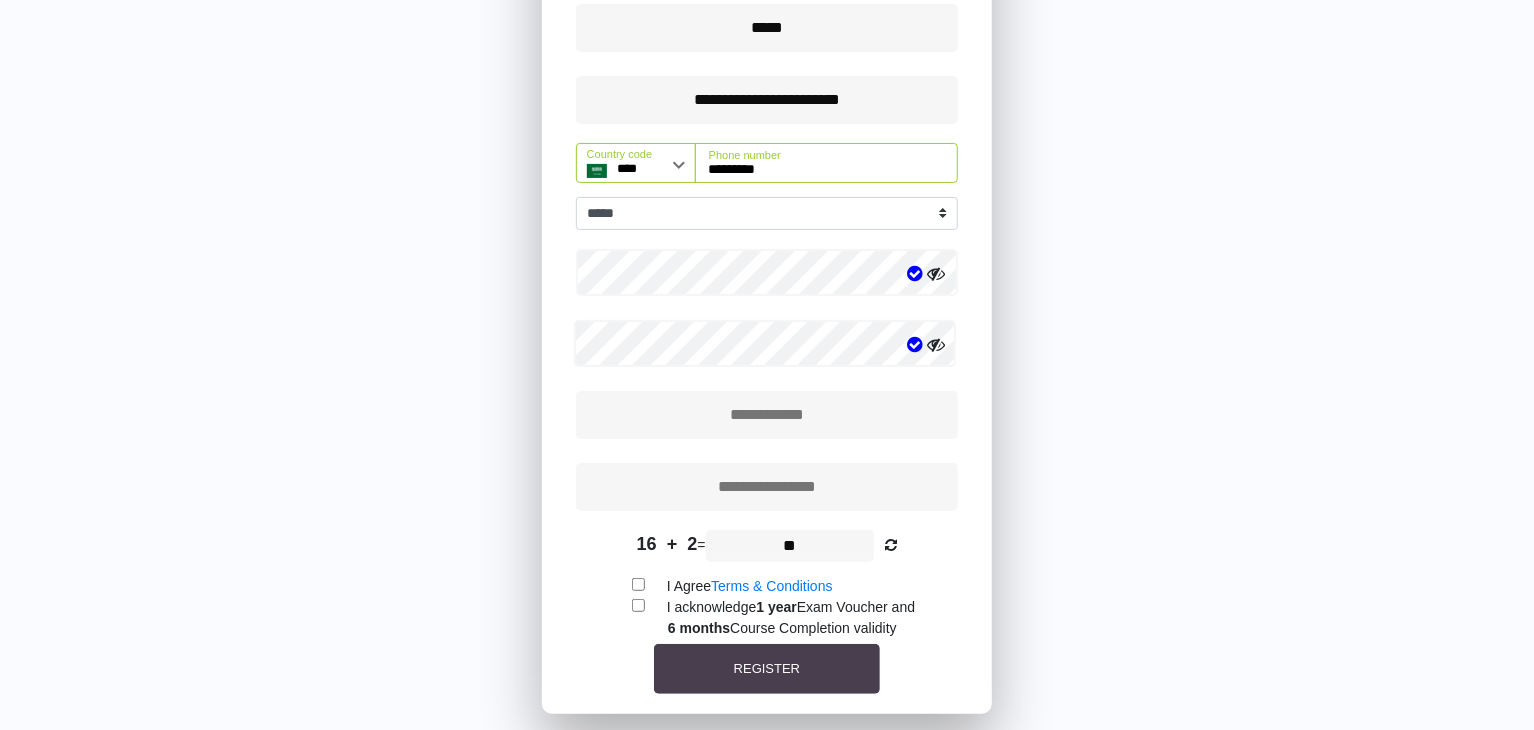 click on "REGISTER" at bounding box center (767, 669) 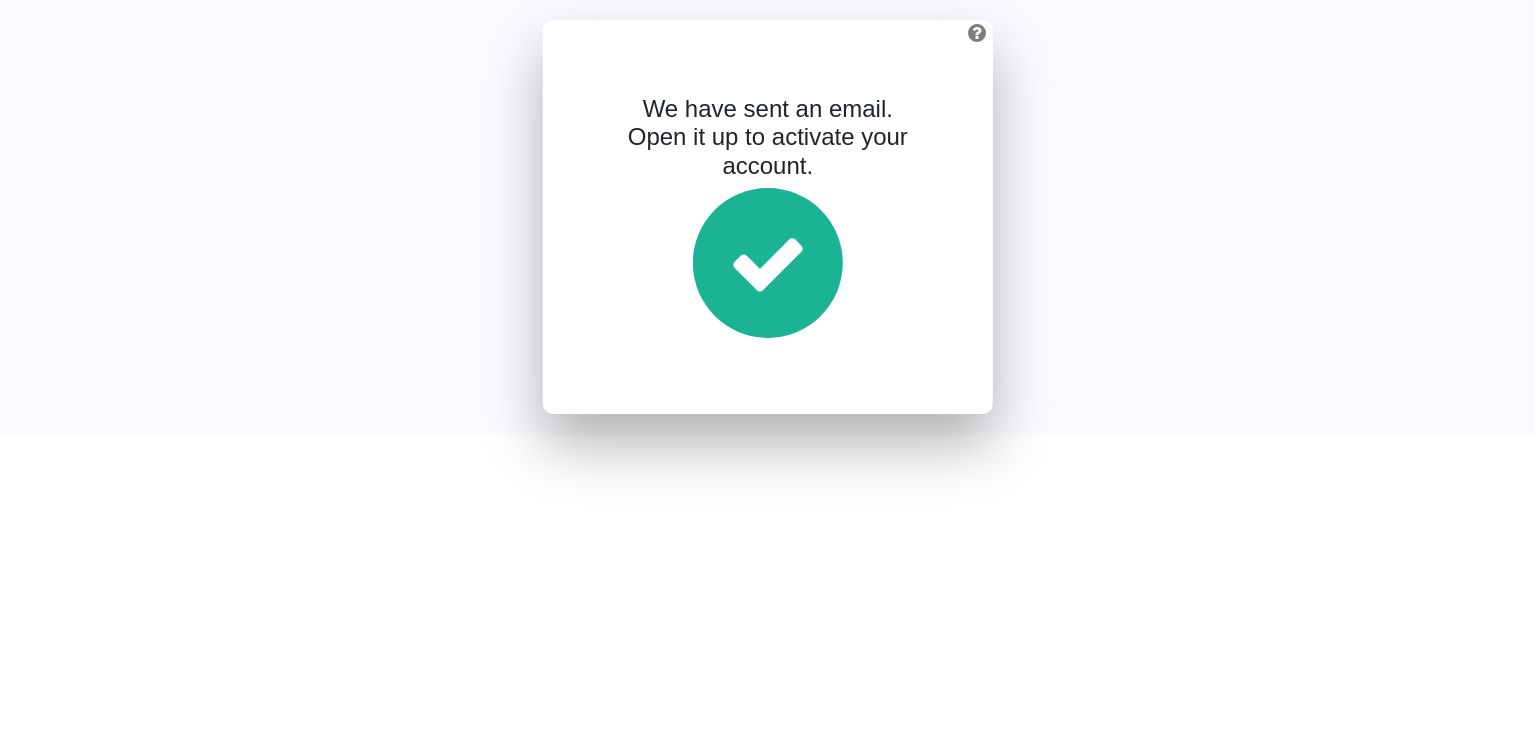 scroll, scrollTop: 0, scrollLeft: 0, axis: both 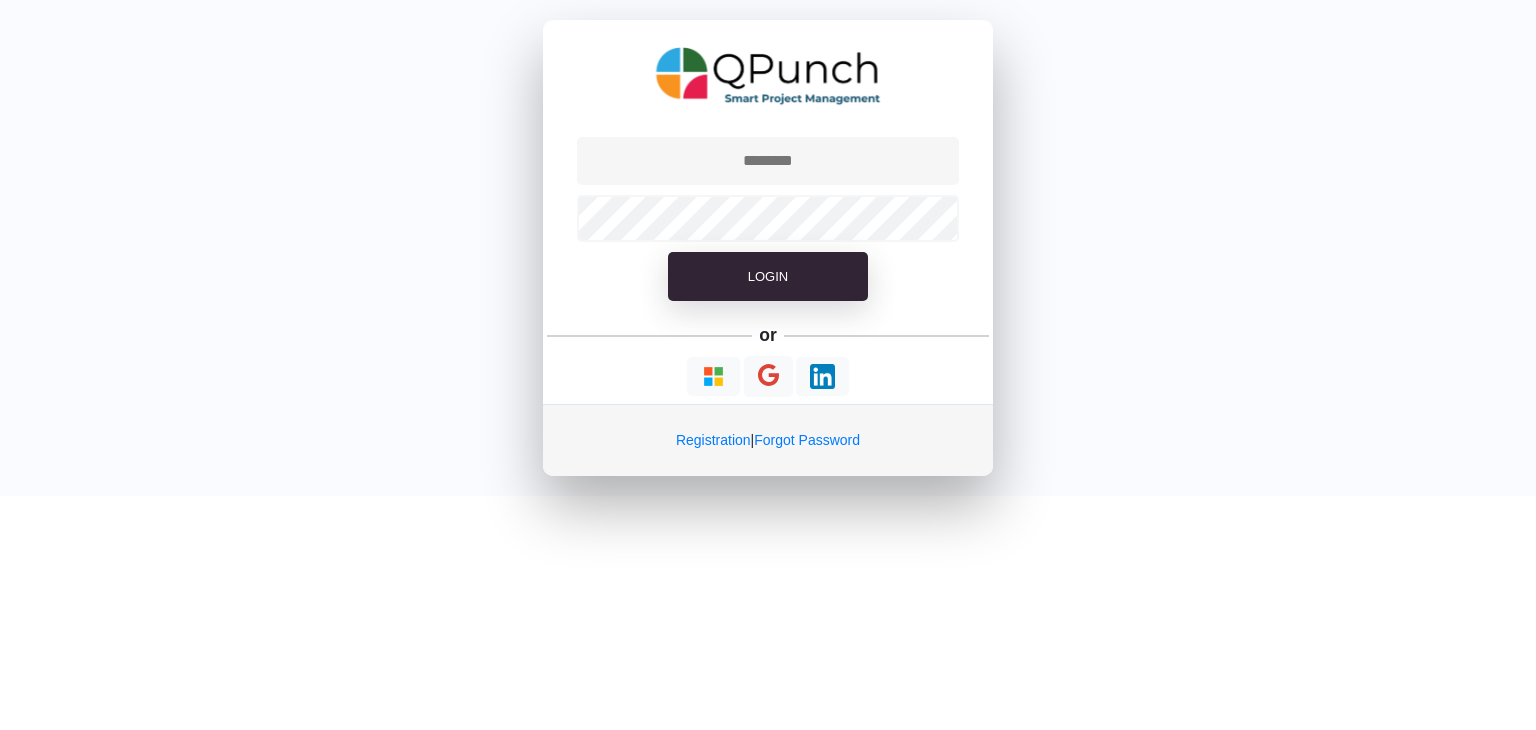 click at bounding box center (768, 161) 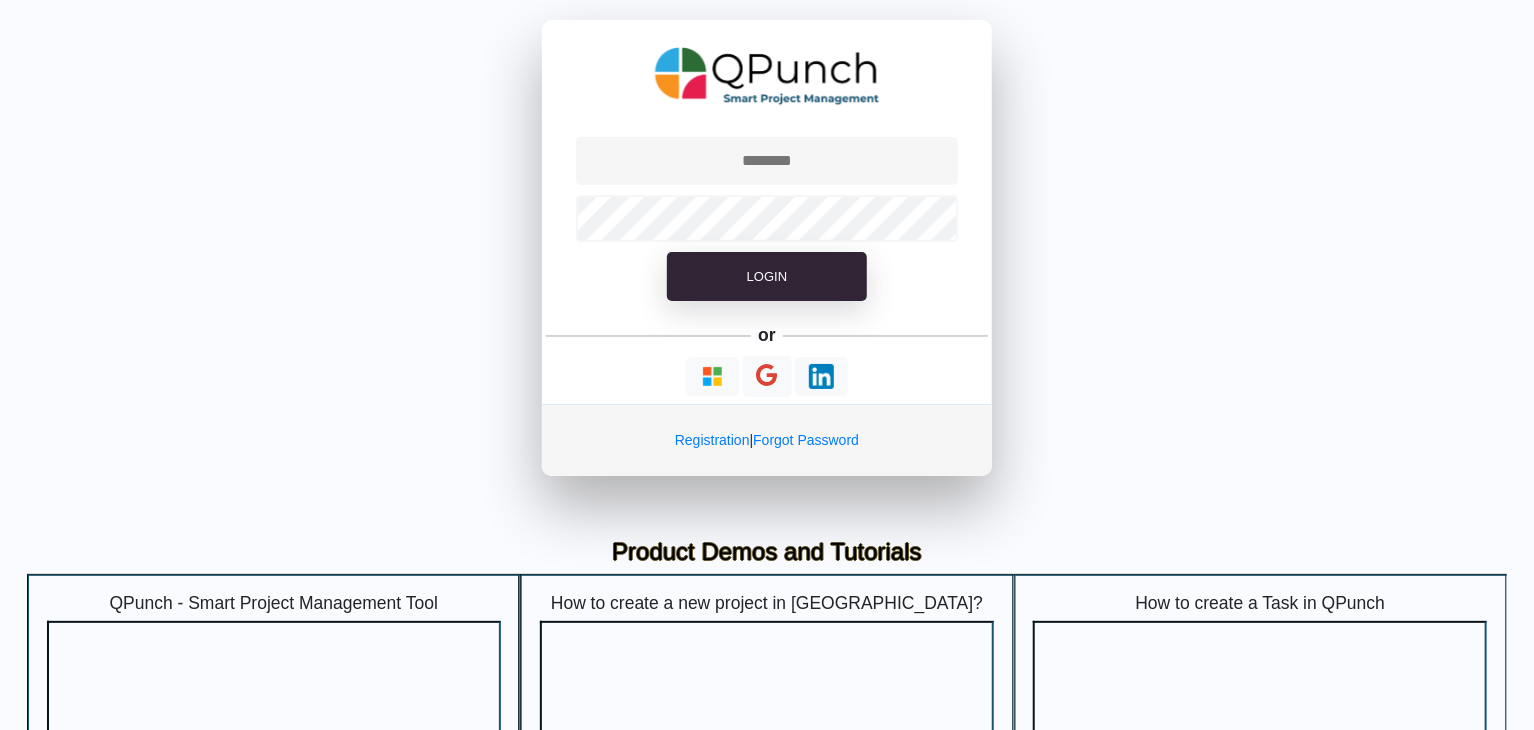 click on "Login" at bounding box center (767, 227) 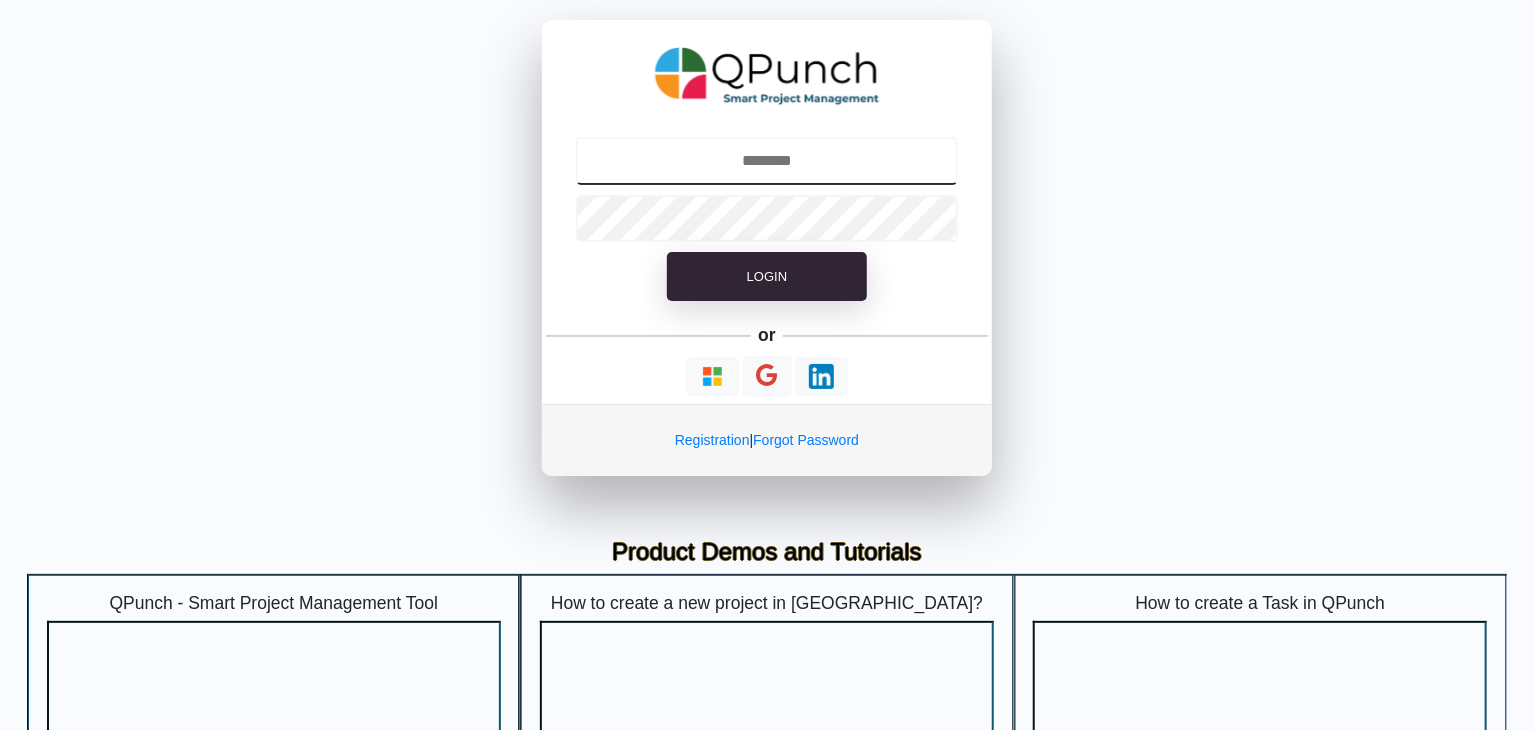 click at bounding box center (767, 161) 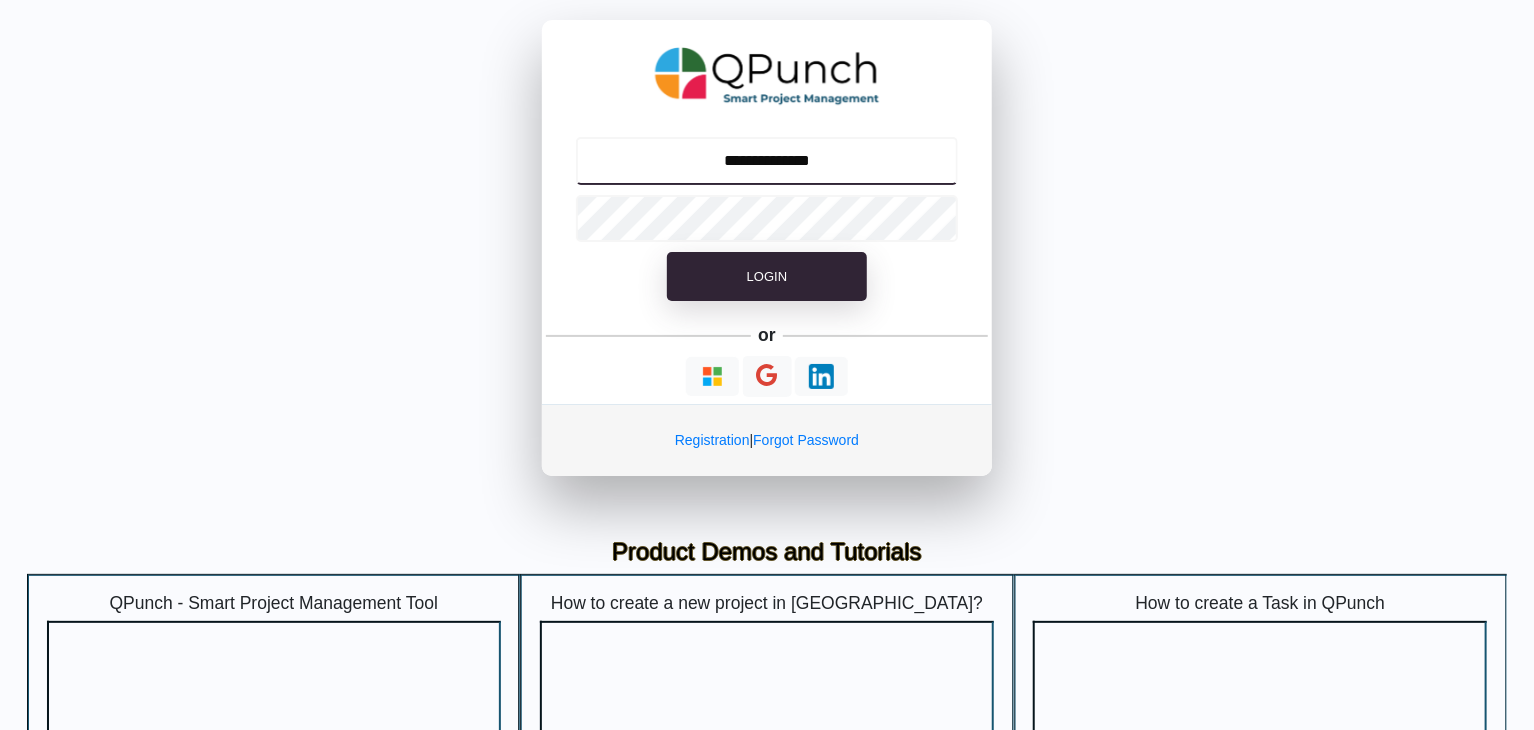 click on "**********" at bounding box center [767, 161] 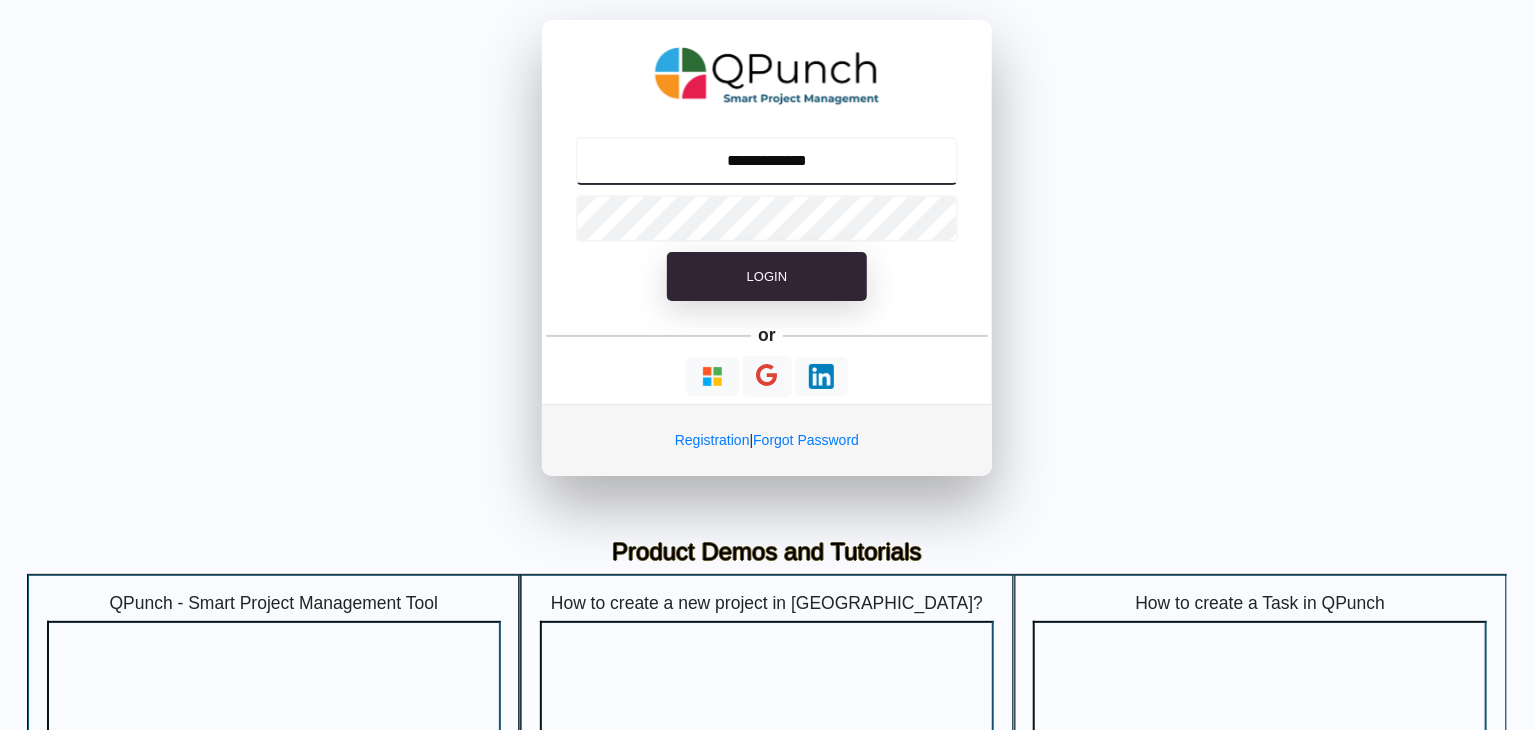 click on "**********" at bounding box center [767, 161] 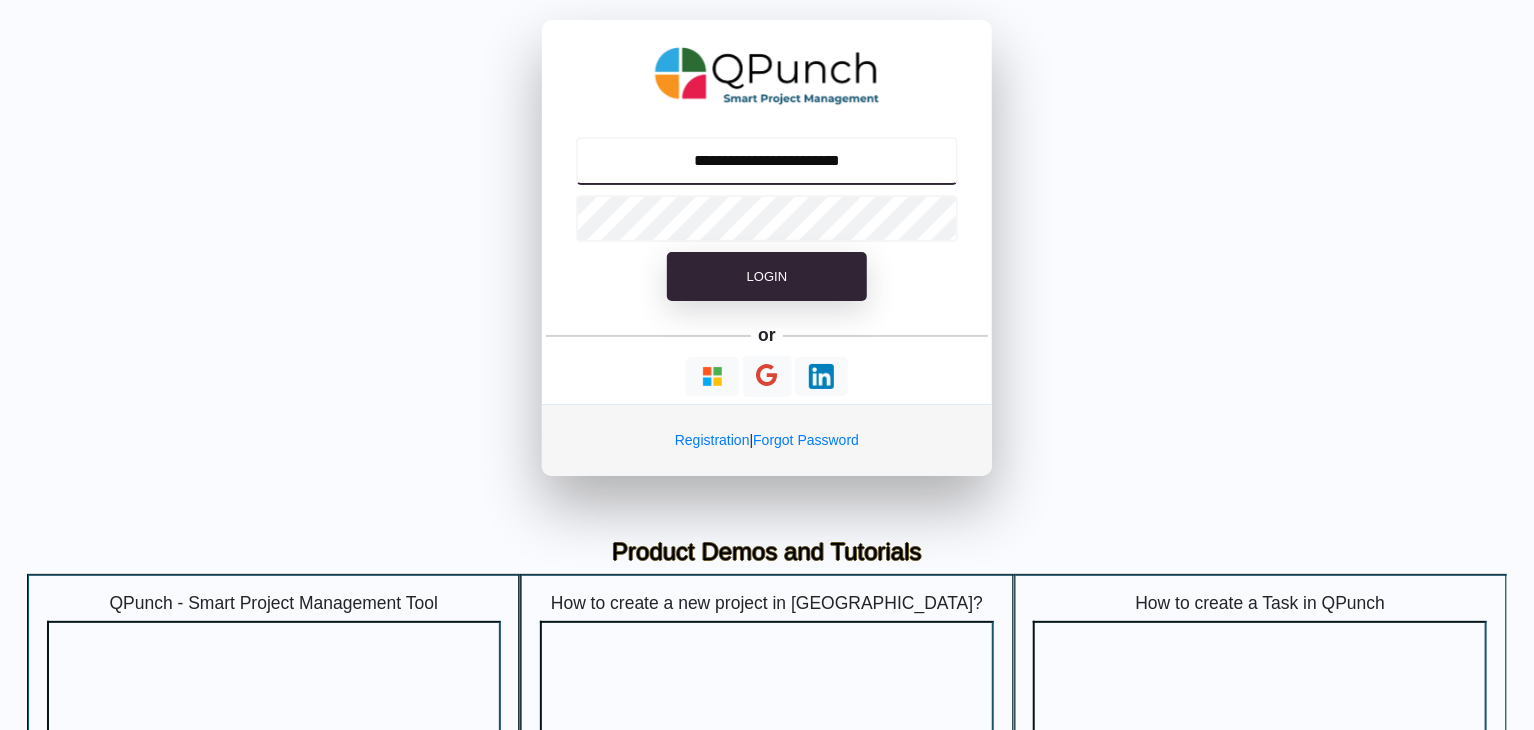 type on "**********" 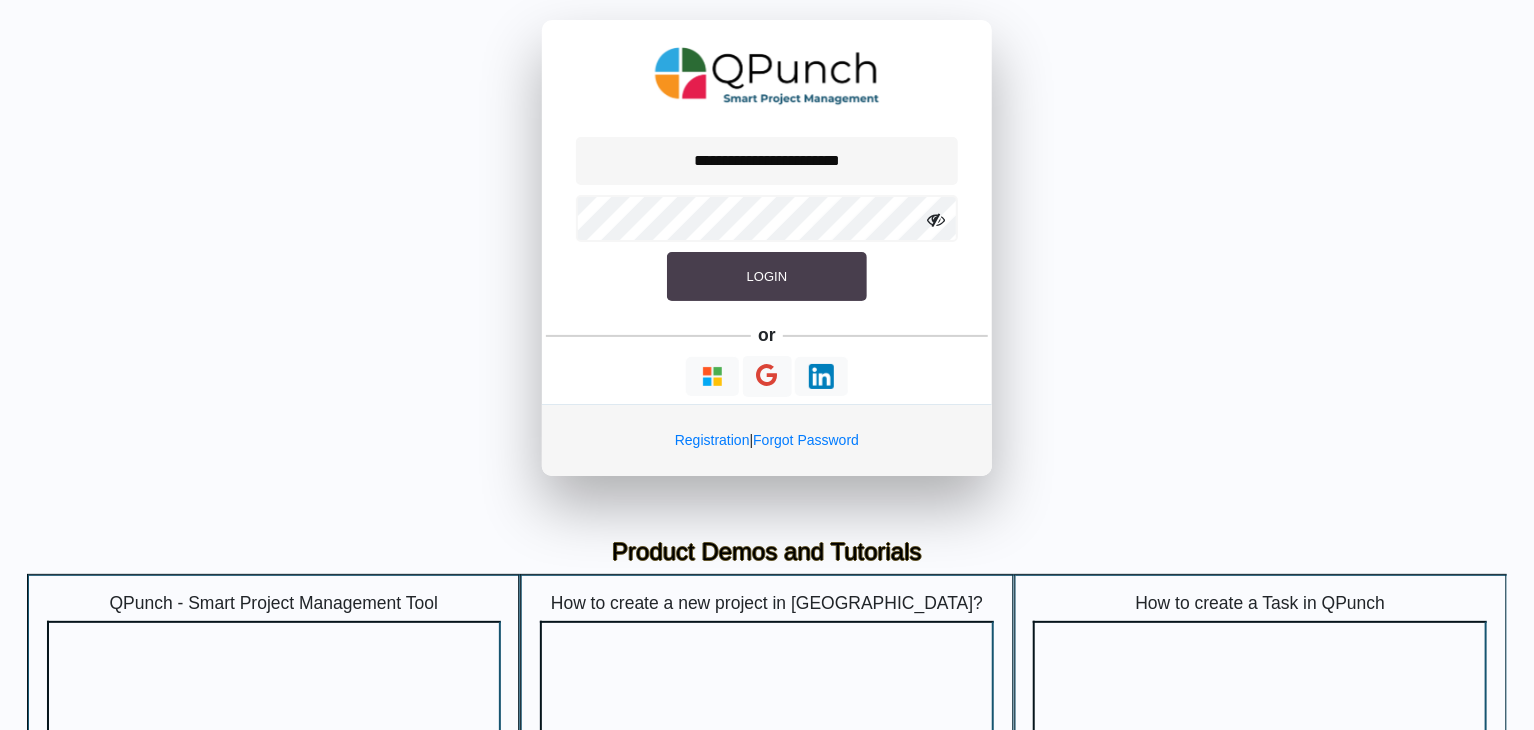 click on "Login" at bounding box center (767, 277) 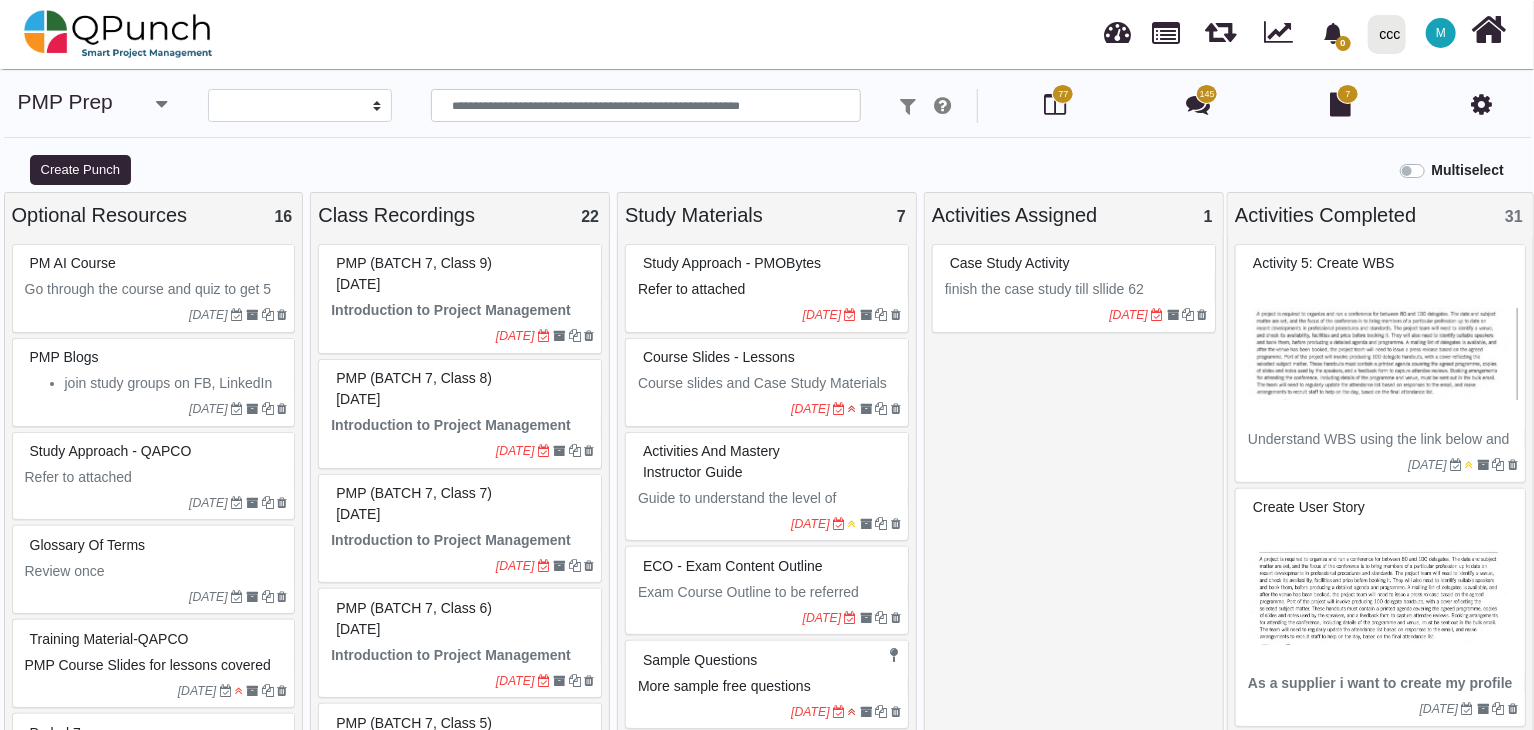 select 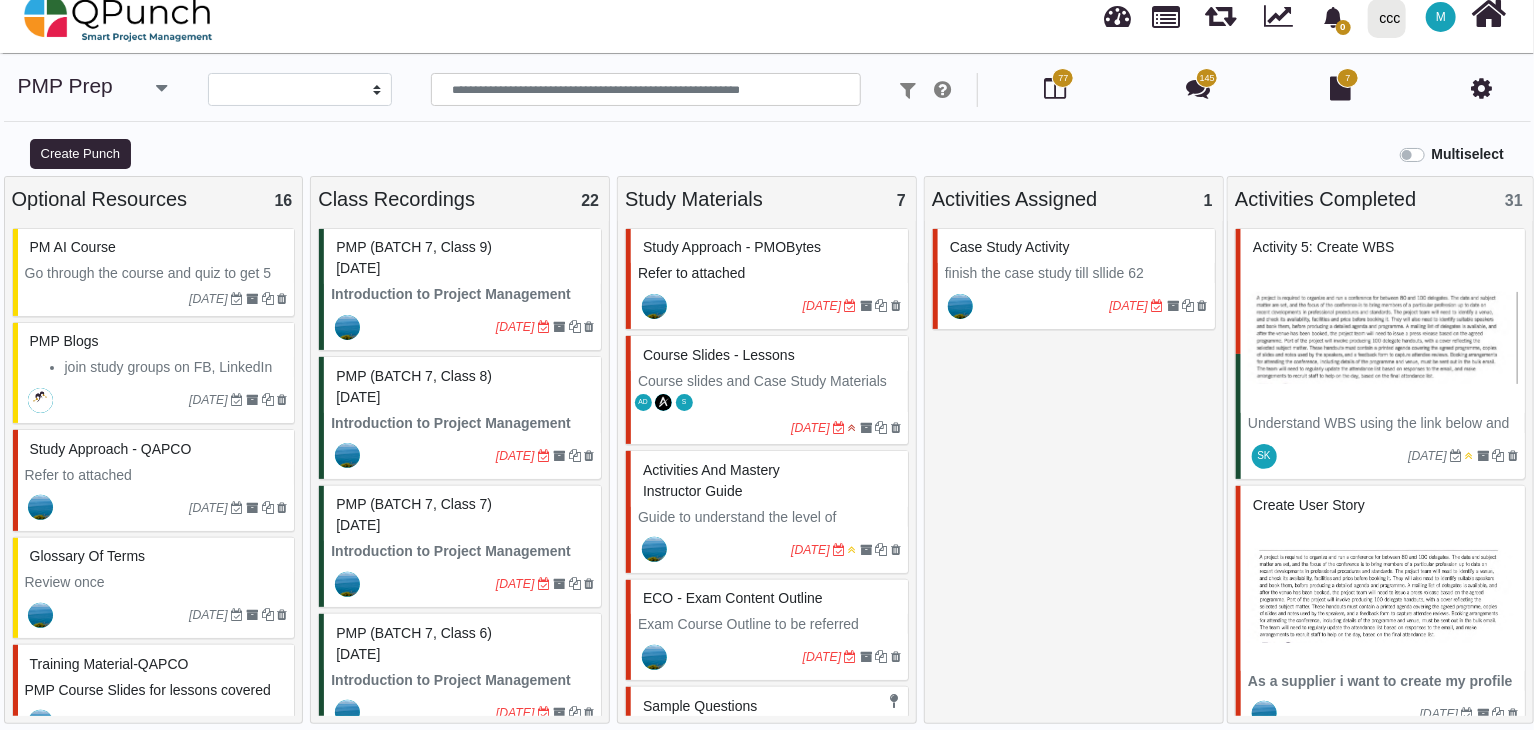 scroll, scrollTop: 20, scrollLeft: 0, axis: vertical 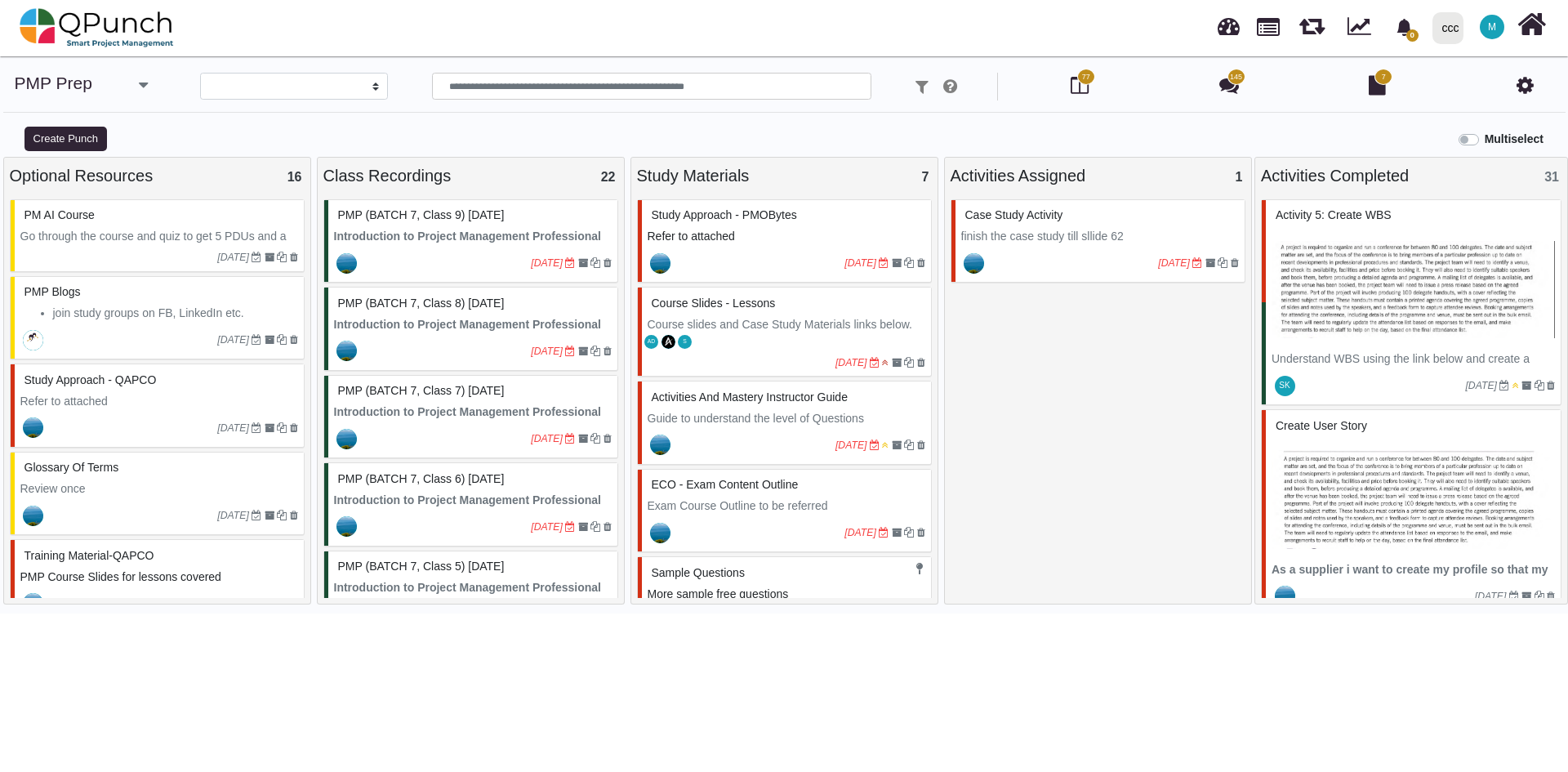 click on "PMP (BATCH 7, Class 9) [DATE]" at bounding box center (421, 215) 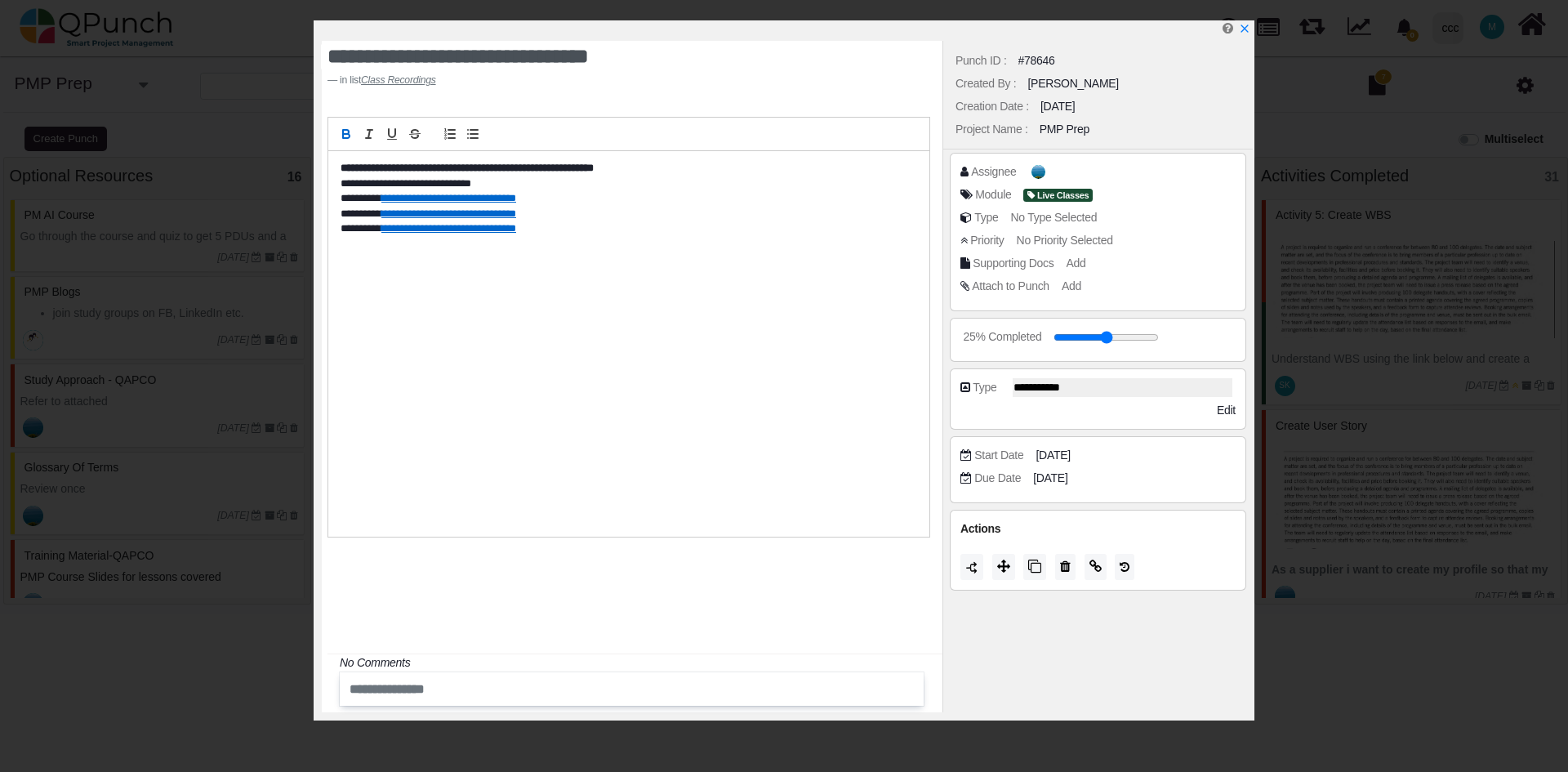click on "**********" at bounding box center (624, 199) 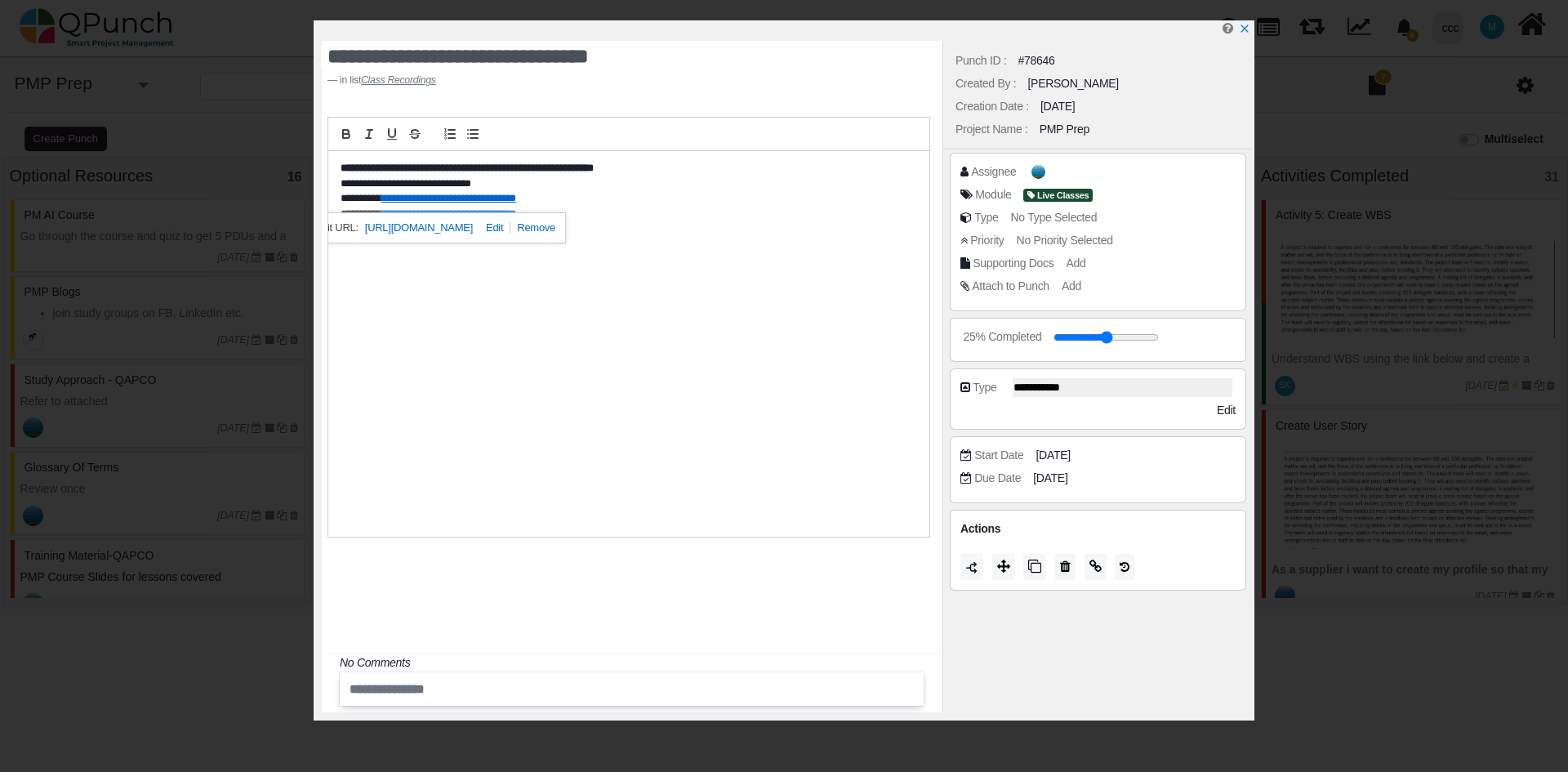 click on "**********" at bounding box center (448, 198) 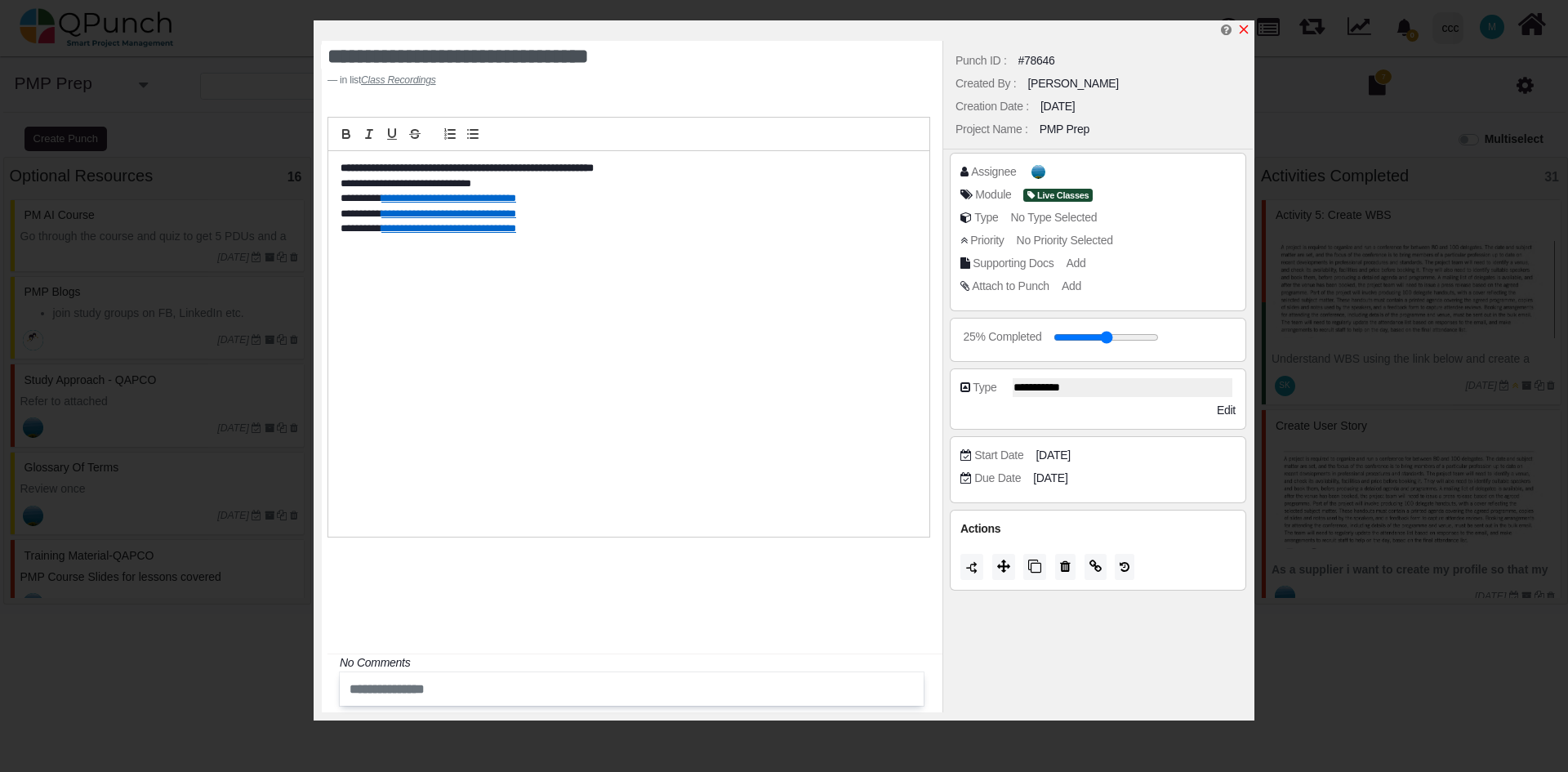click 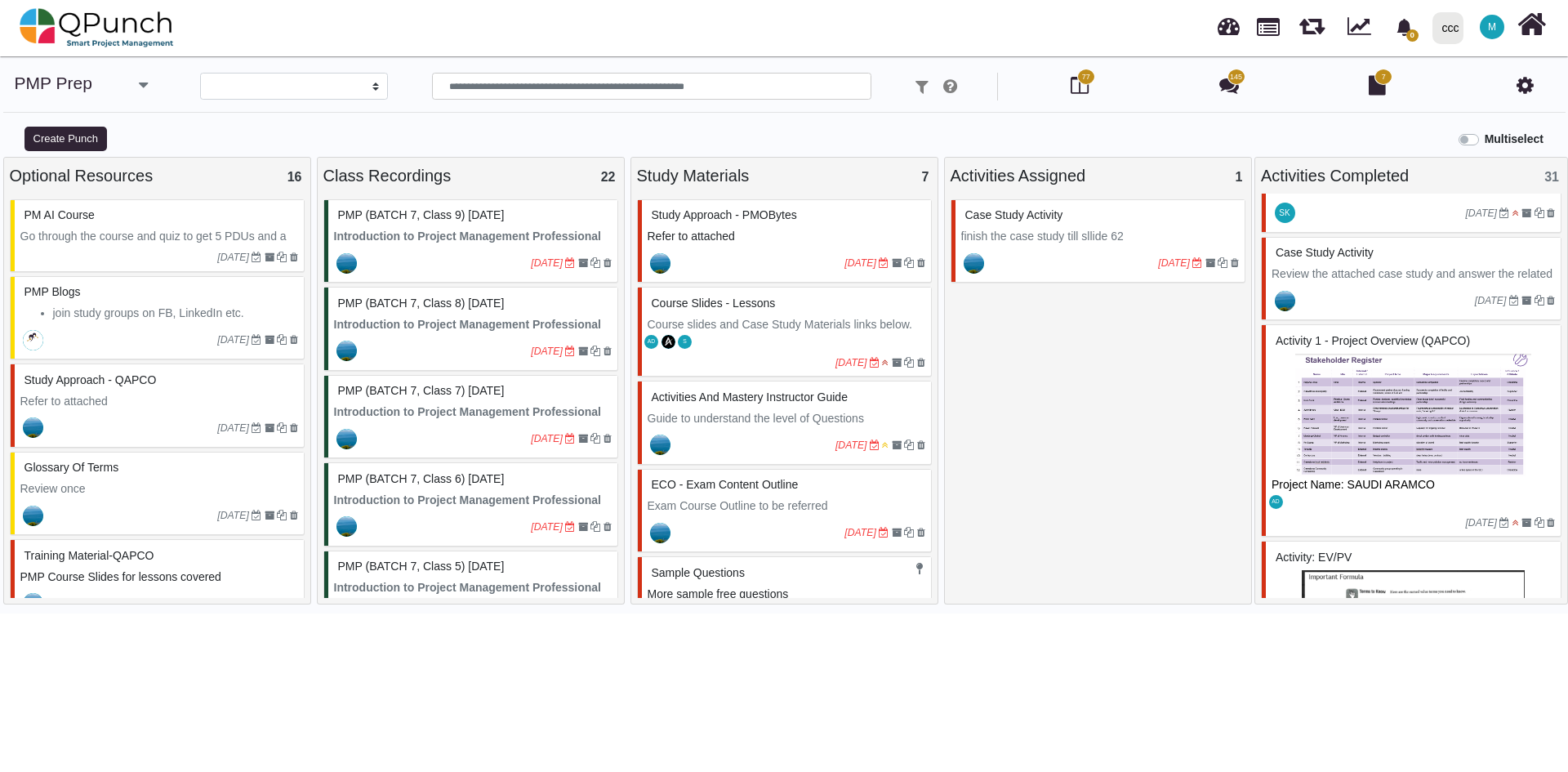 scroll, scrollTop: 1225, scrollLeft: 0, axis: vertical 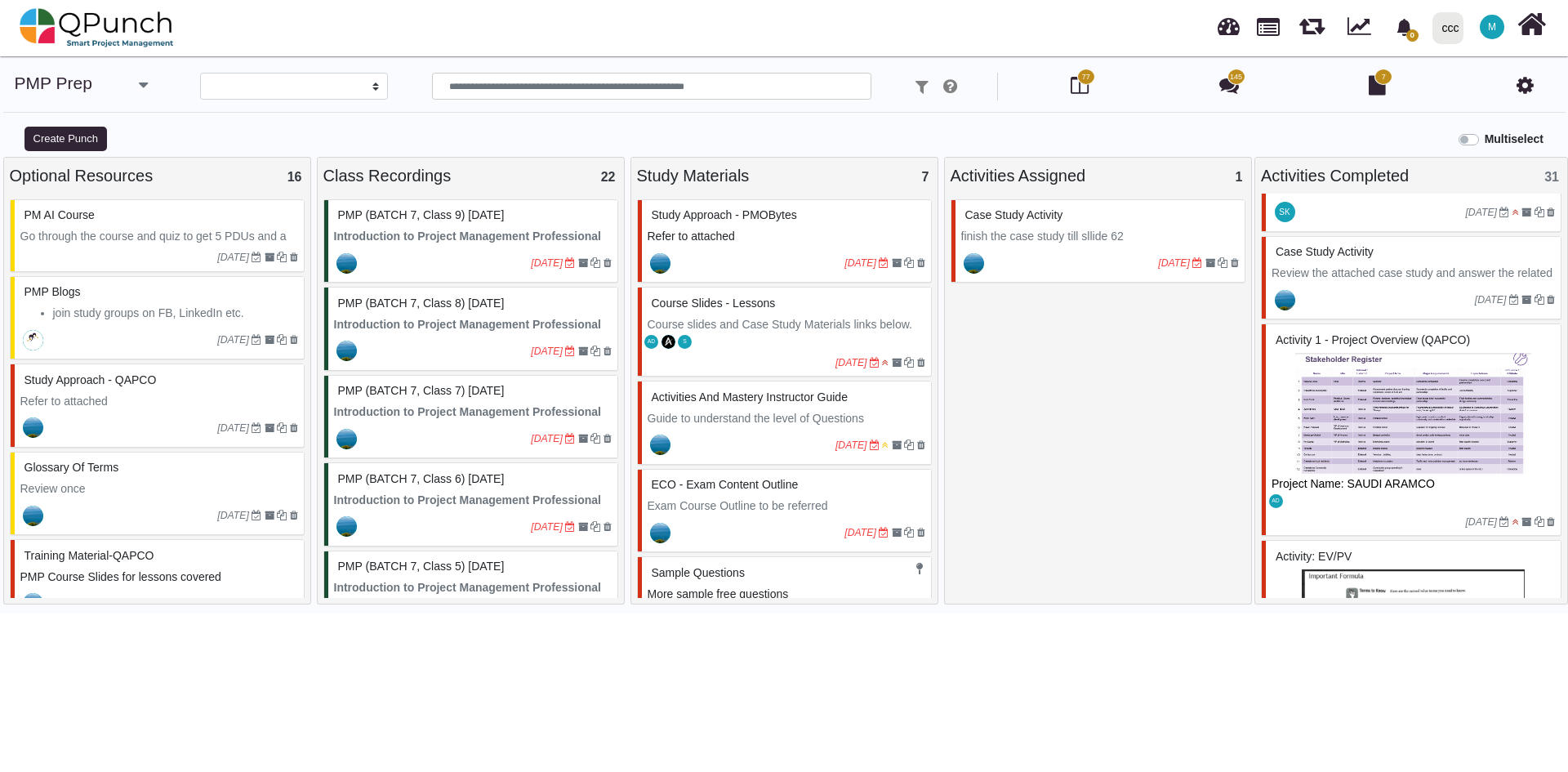 click on "Course Slides - Lessons" at bounding box center (786, 303) 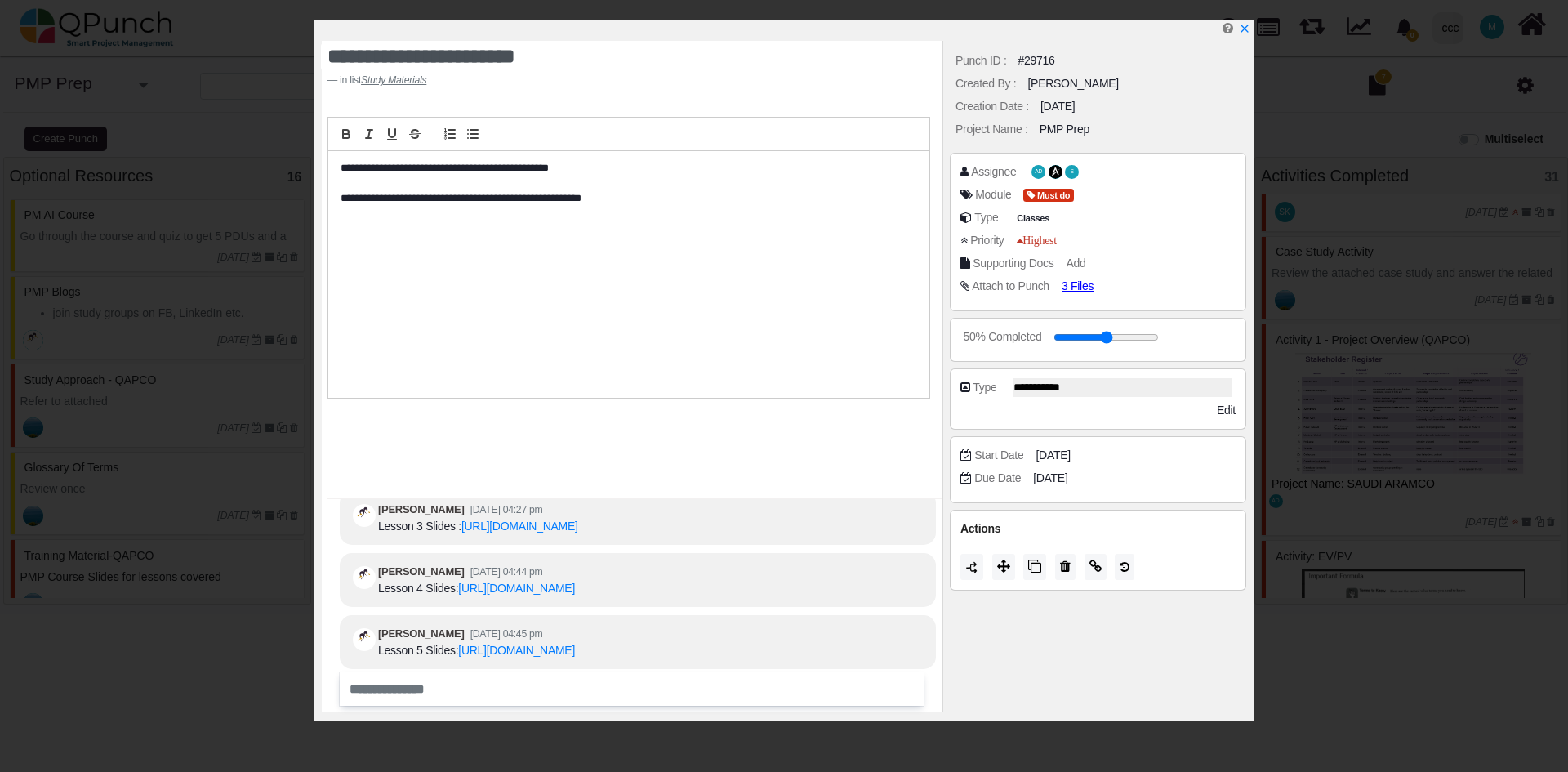 scroll, scrollTop: 1, scrollLeft: 0, axis: vertical 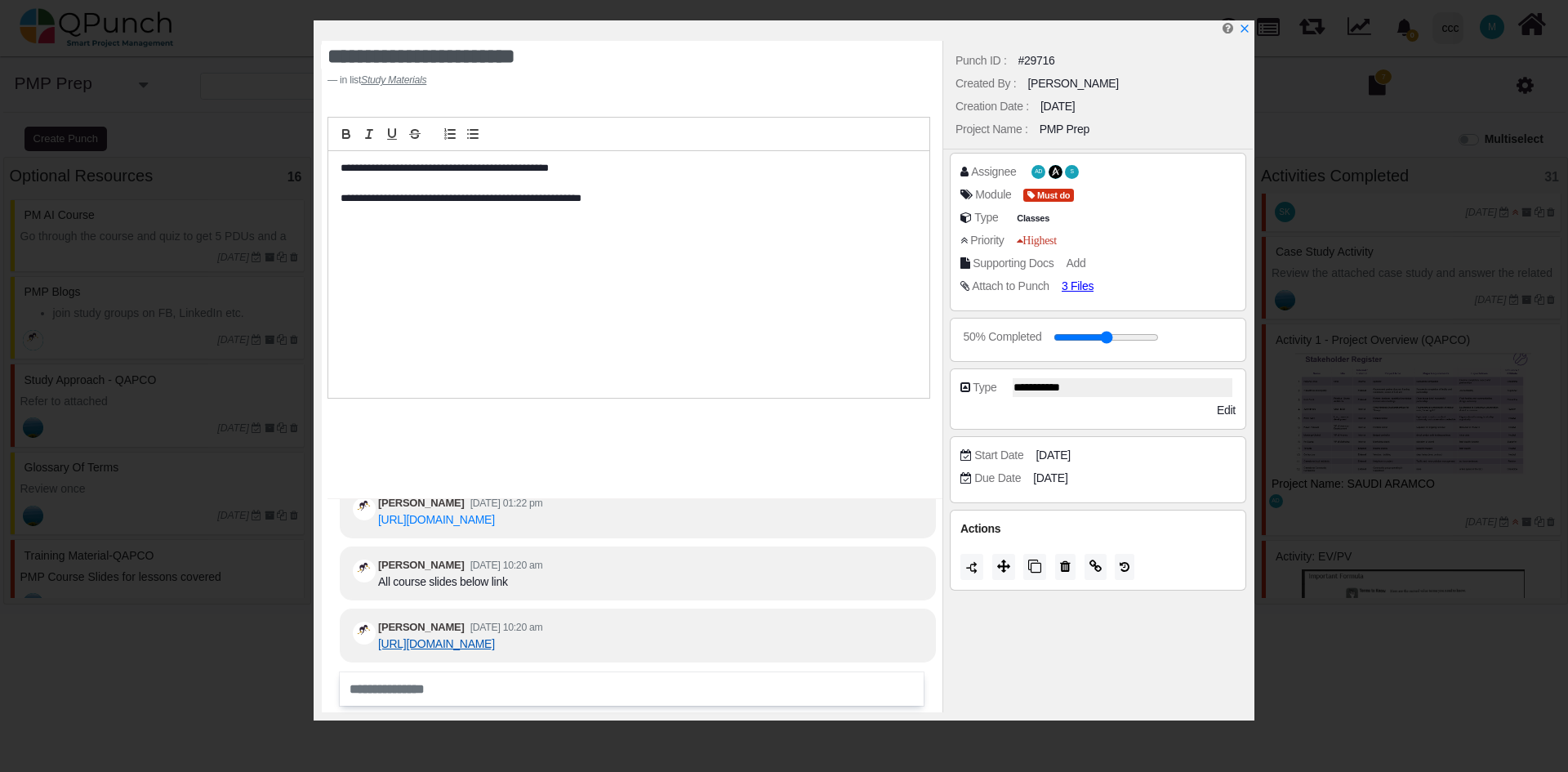 click on "[URL][DOMAIN_NAME]" at bounding box center (436, 644) 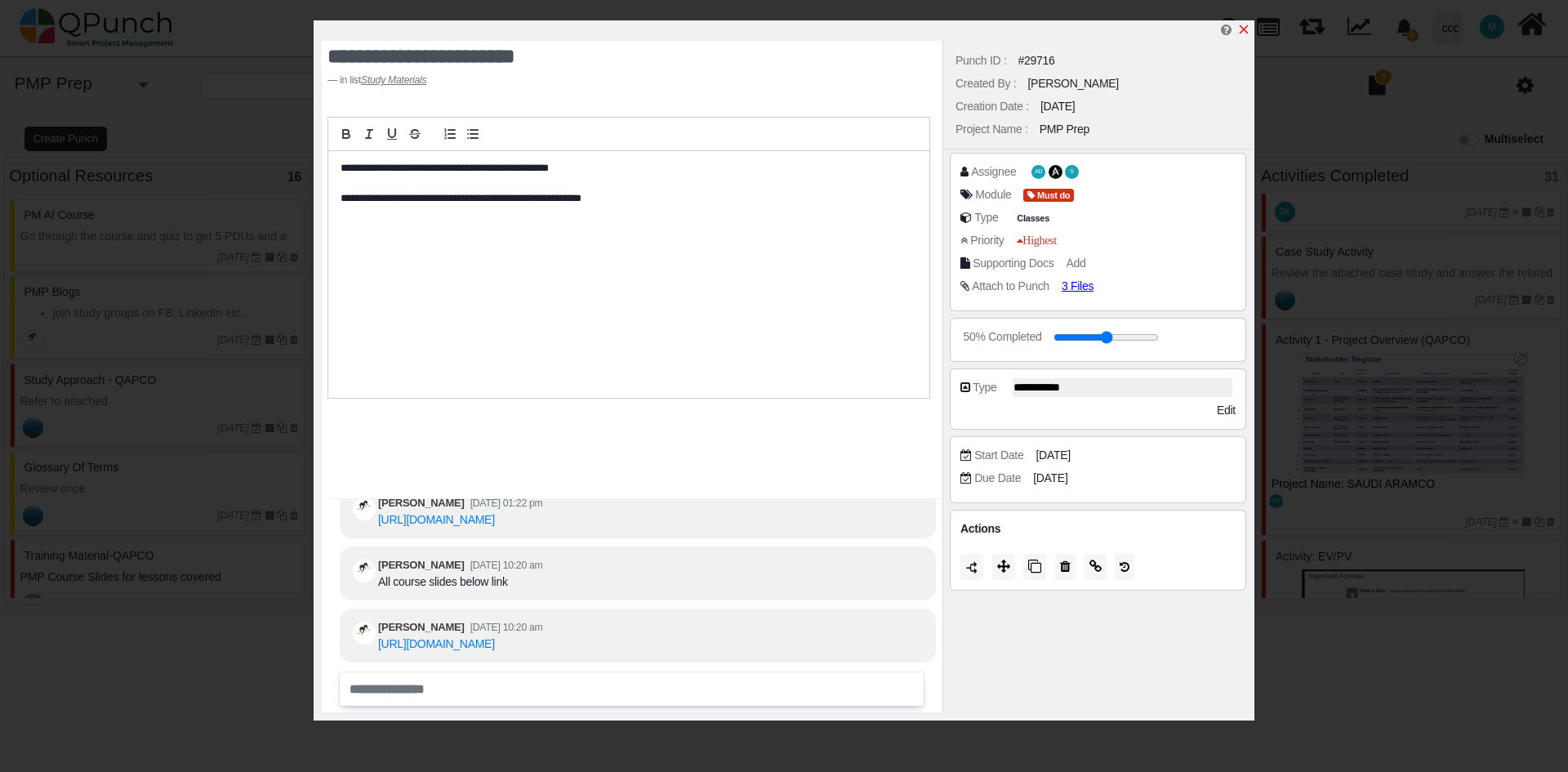 click 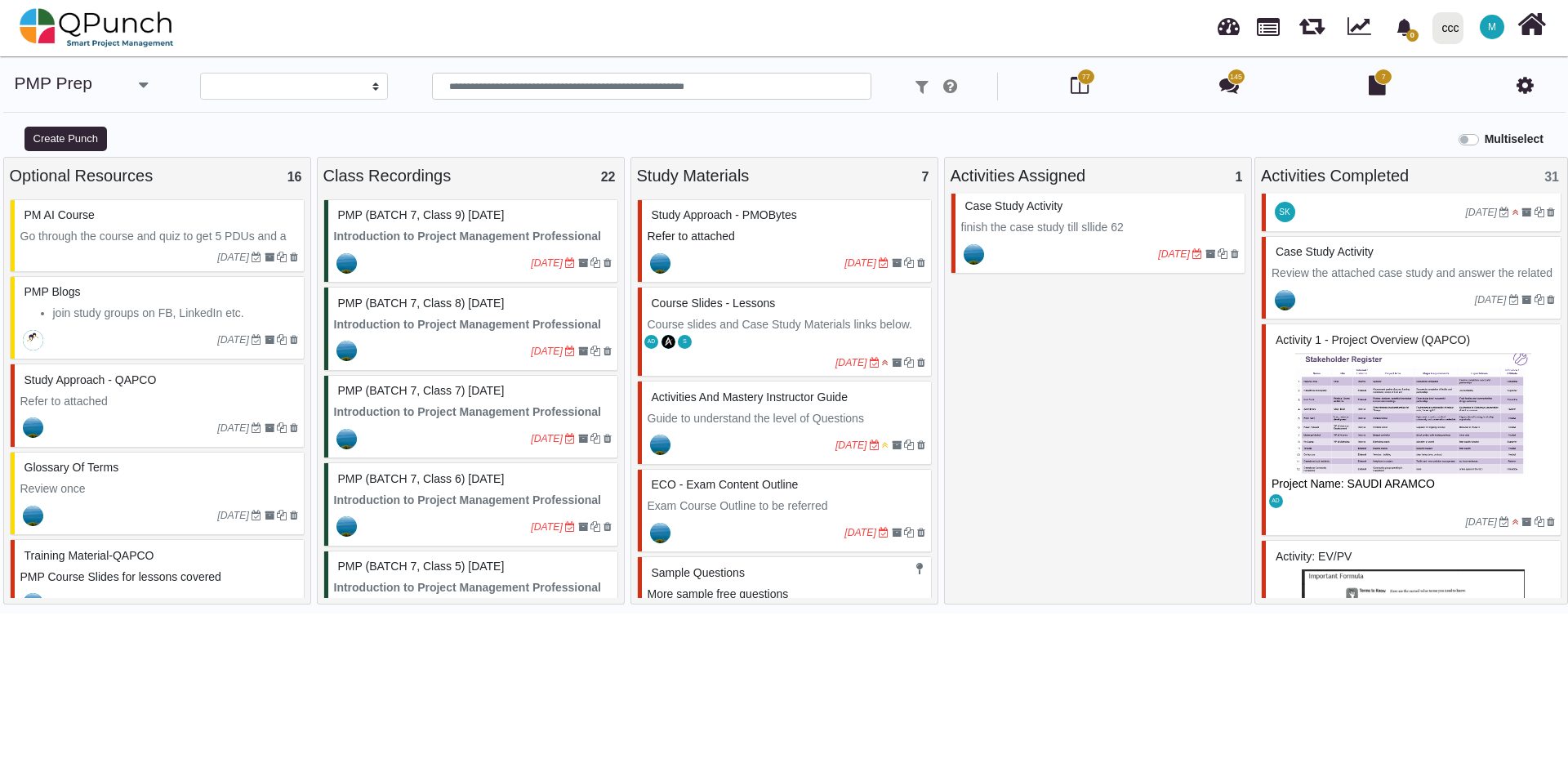 scroll, scrollTop: 11, scrollLeft: 0, axis: vertical 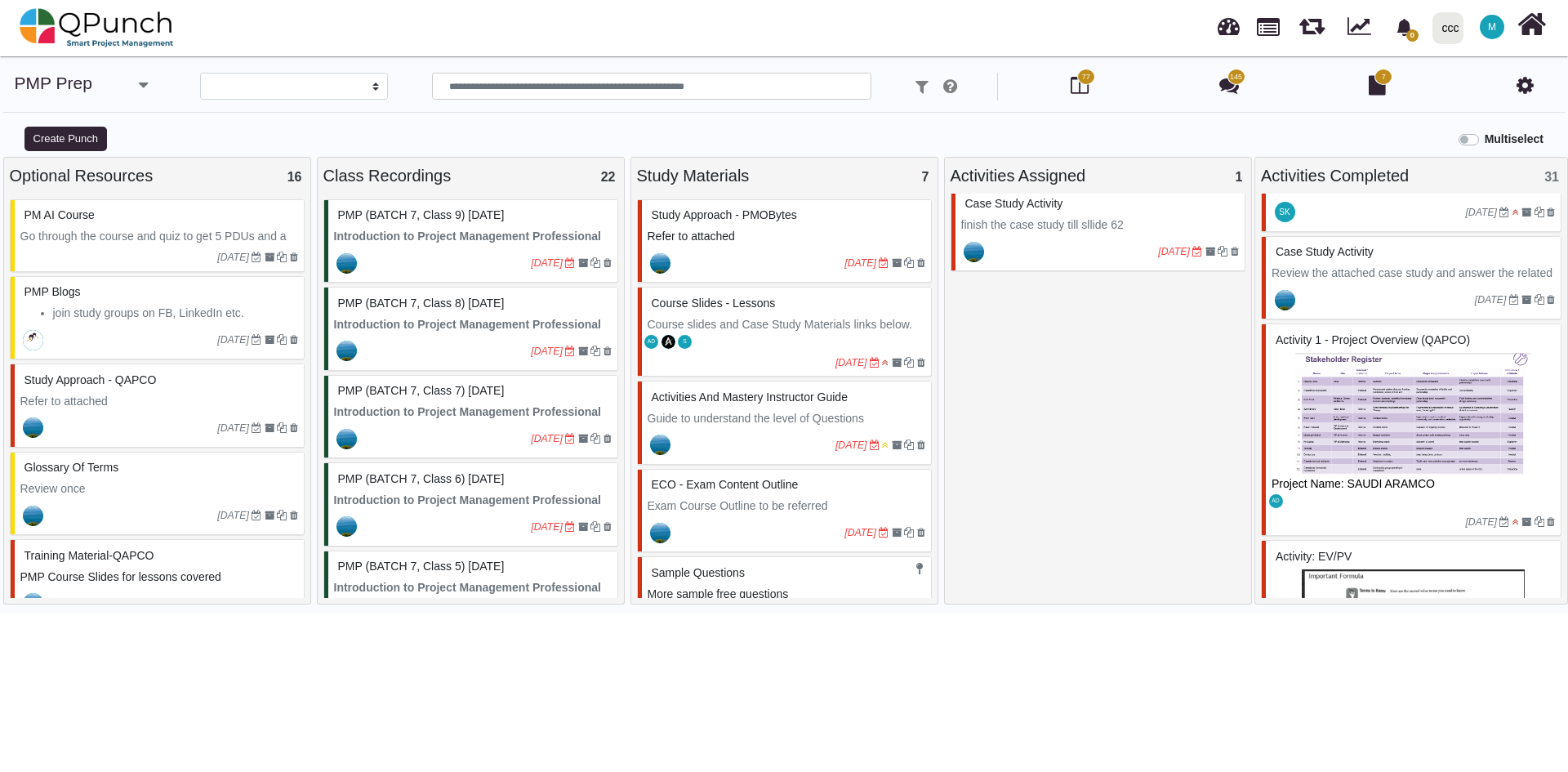 click at bounding box center (143, 85) 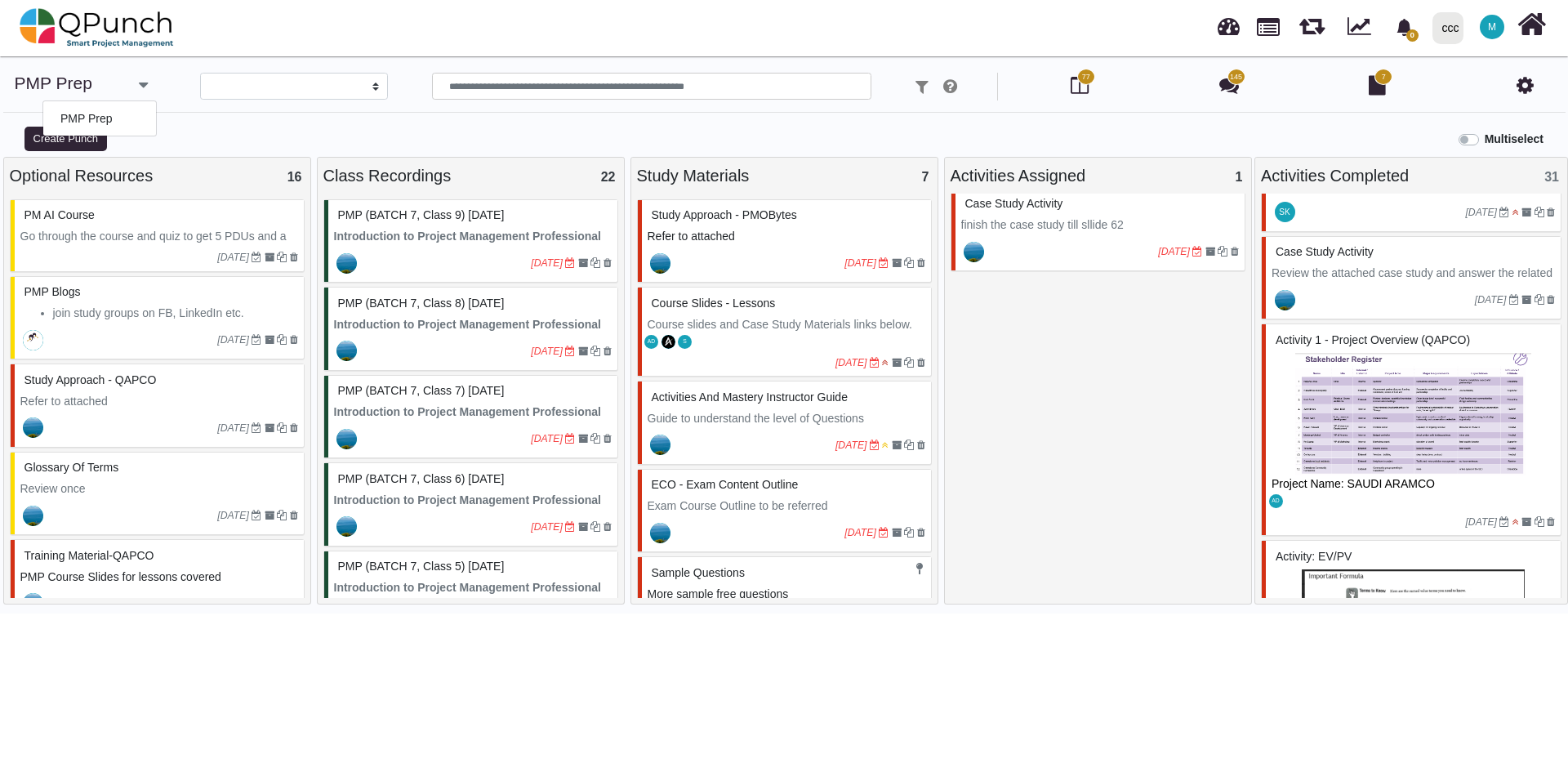 click at bounding box center [143, 85] 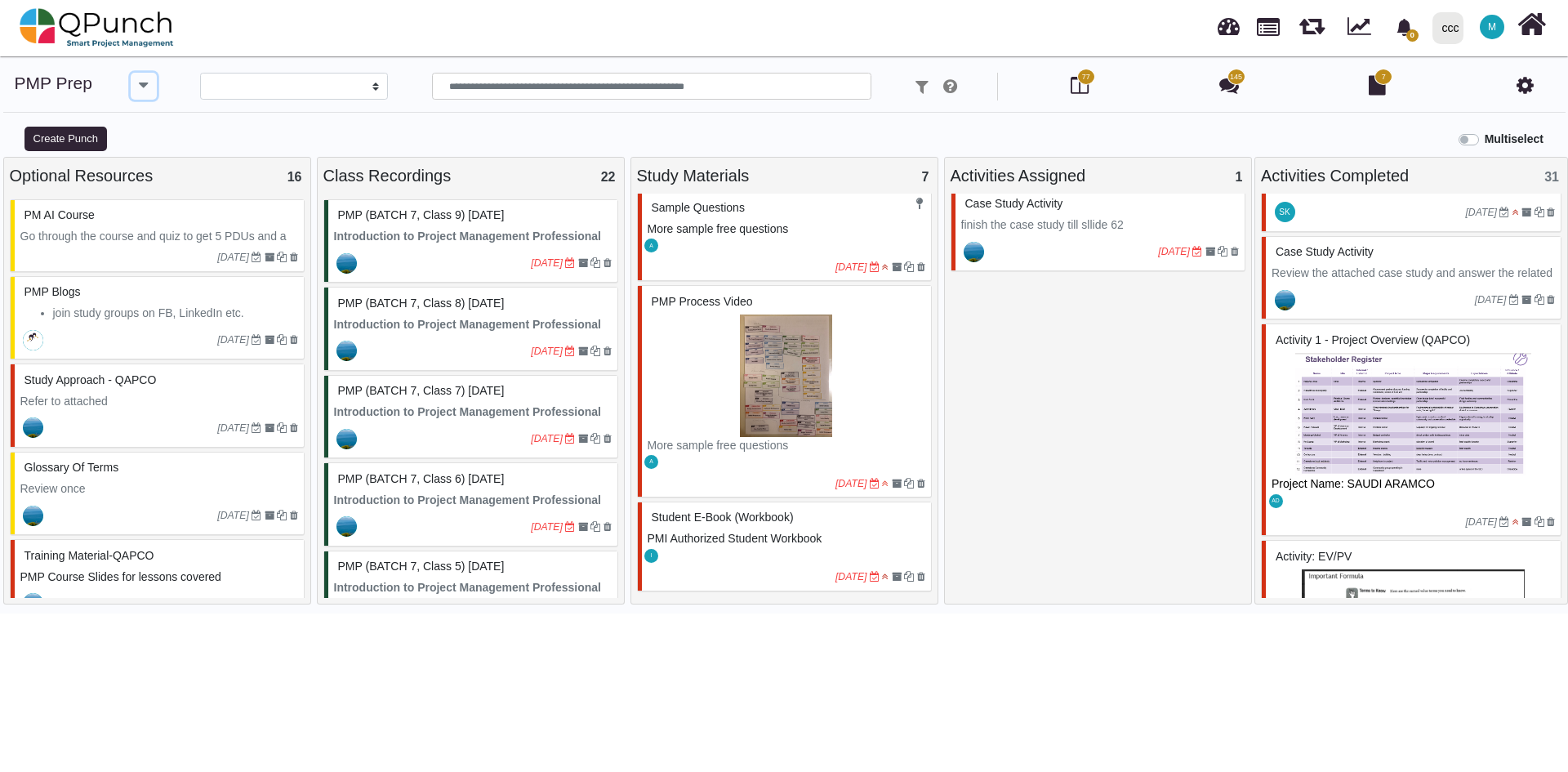 scroll, scrollTop: 368, scrollLeft: 0, axis: vertical 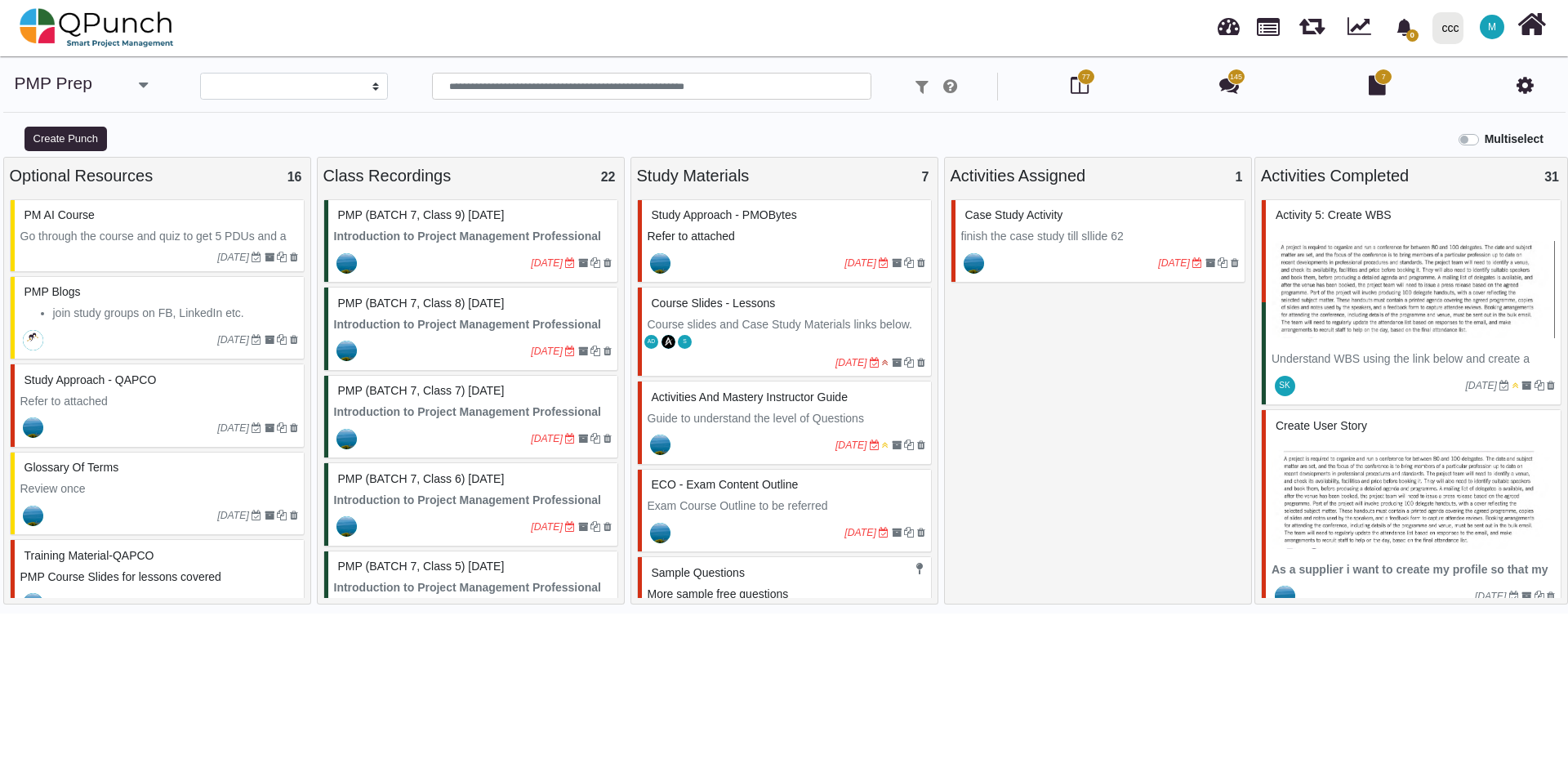 type 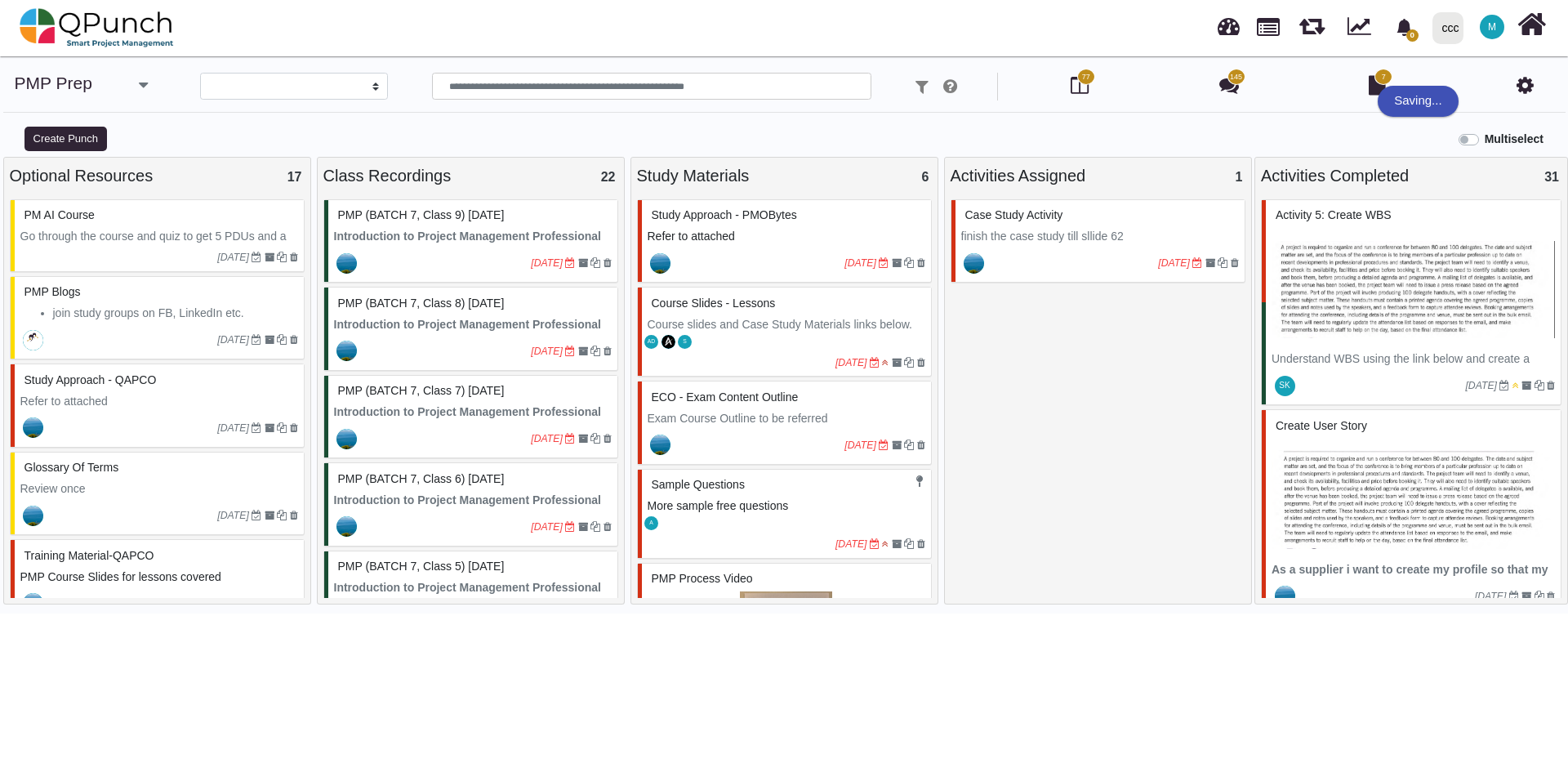 click on "Case Study Activity     finish the case study till sllide 62         [DATE]" at bounding box center [1098, 401] 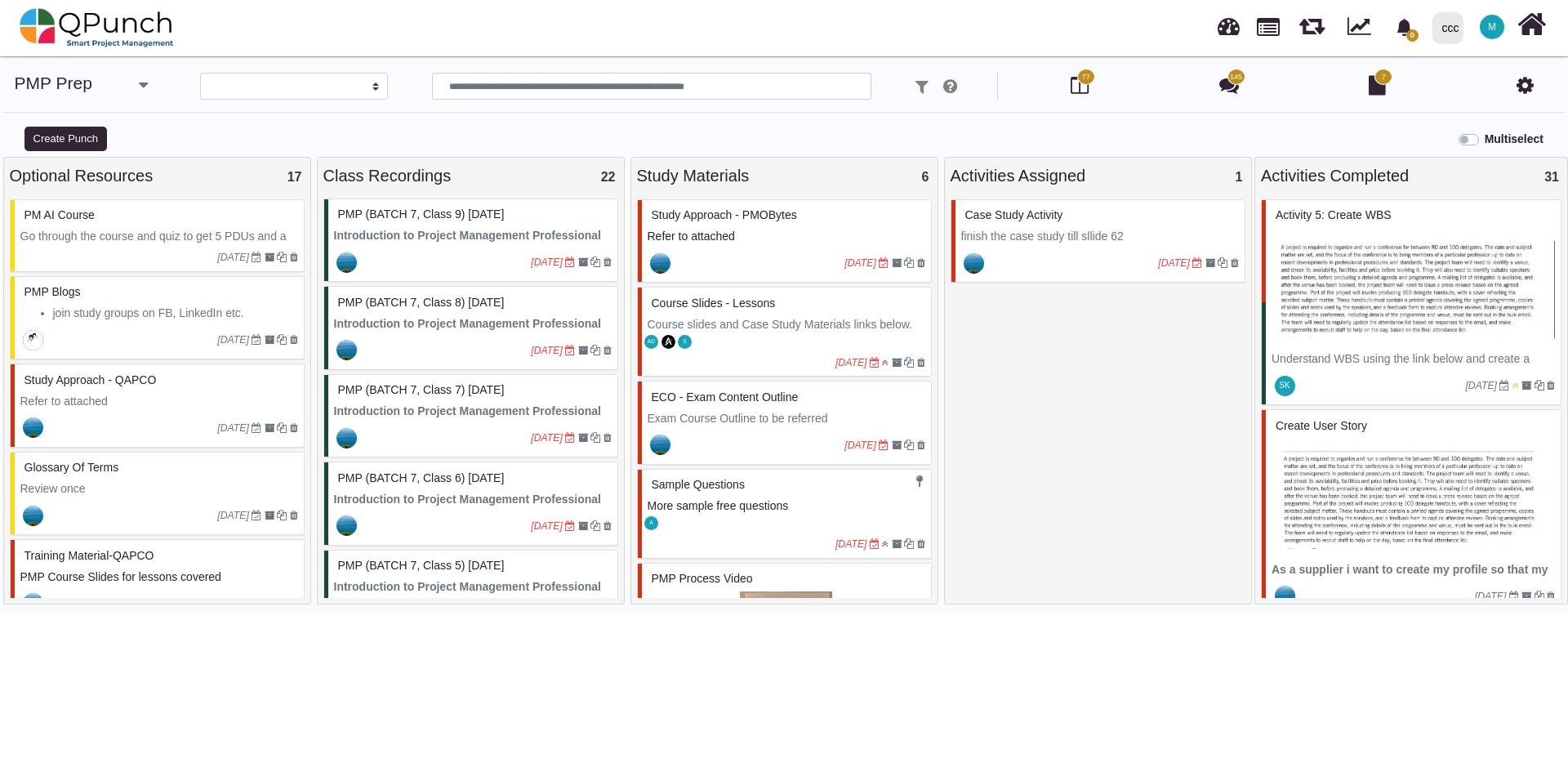 scroll, scrollTop: 0, scrollLeft: 0, axis: both 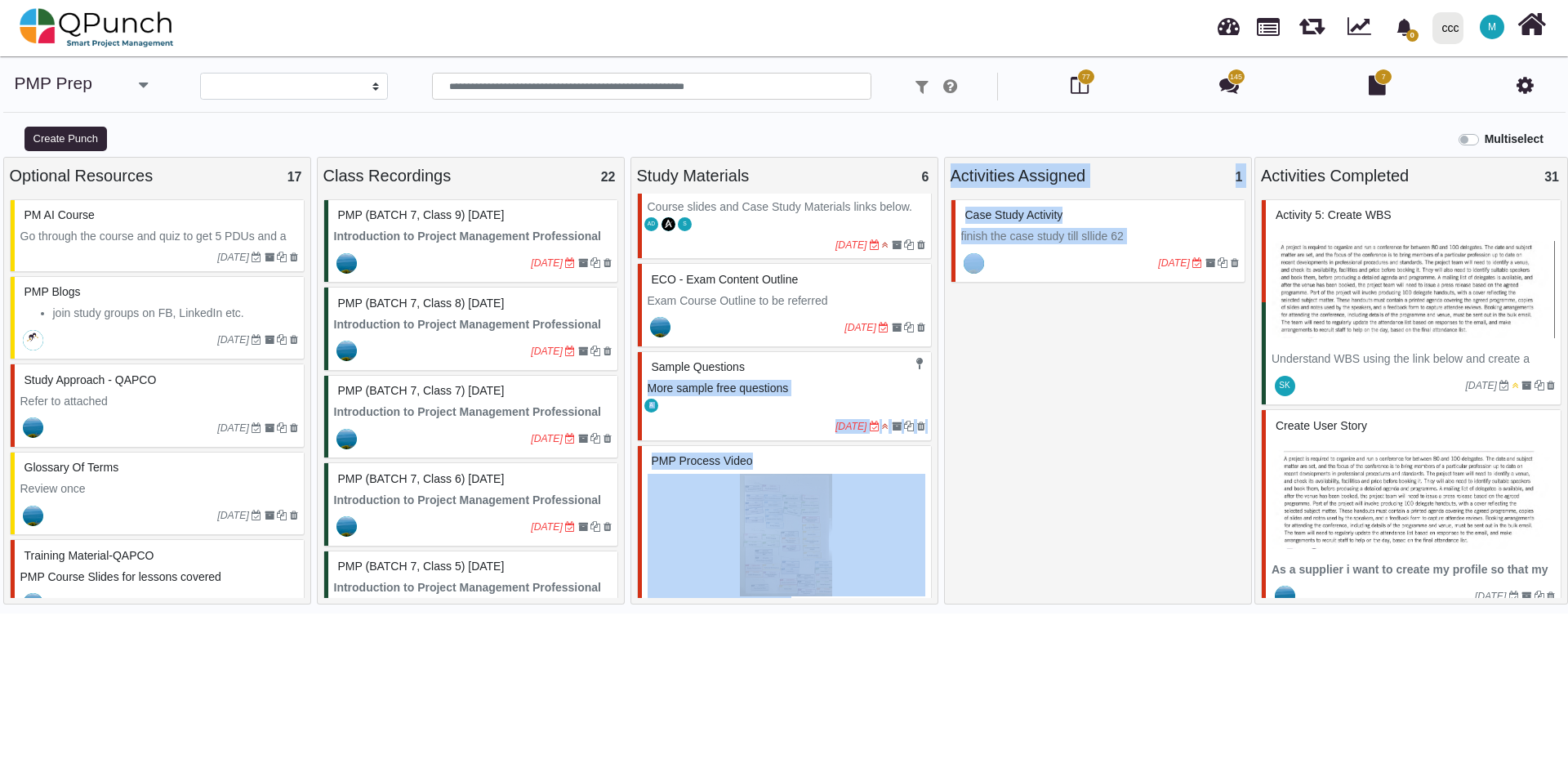 drag, startPoint x: 932, startPoint y: 347, endPoint x: 968, endPoint y: 399, distance: 63.245553 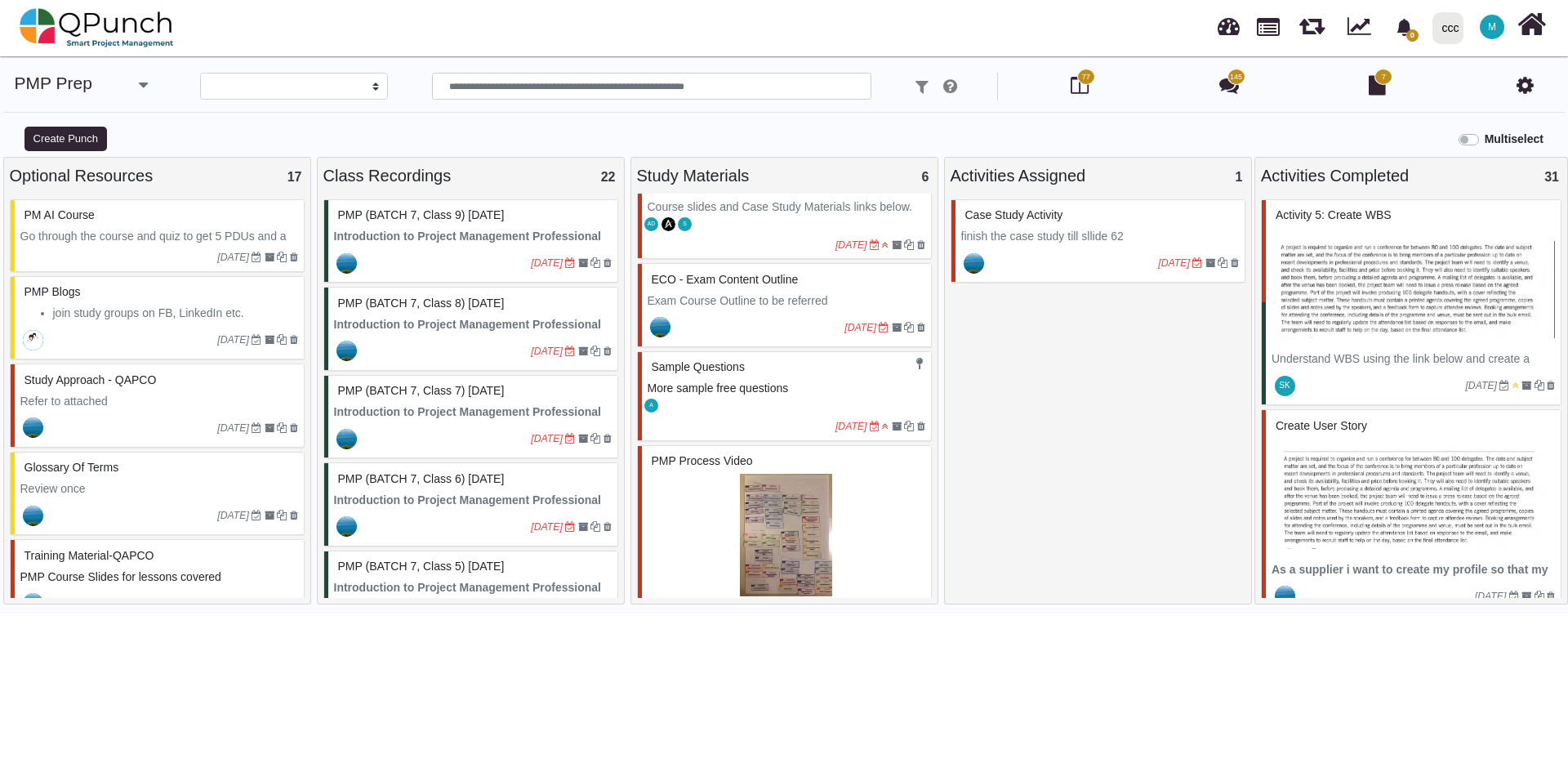 click on "**********" at bounding box center (784, 306) 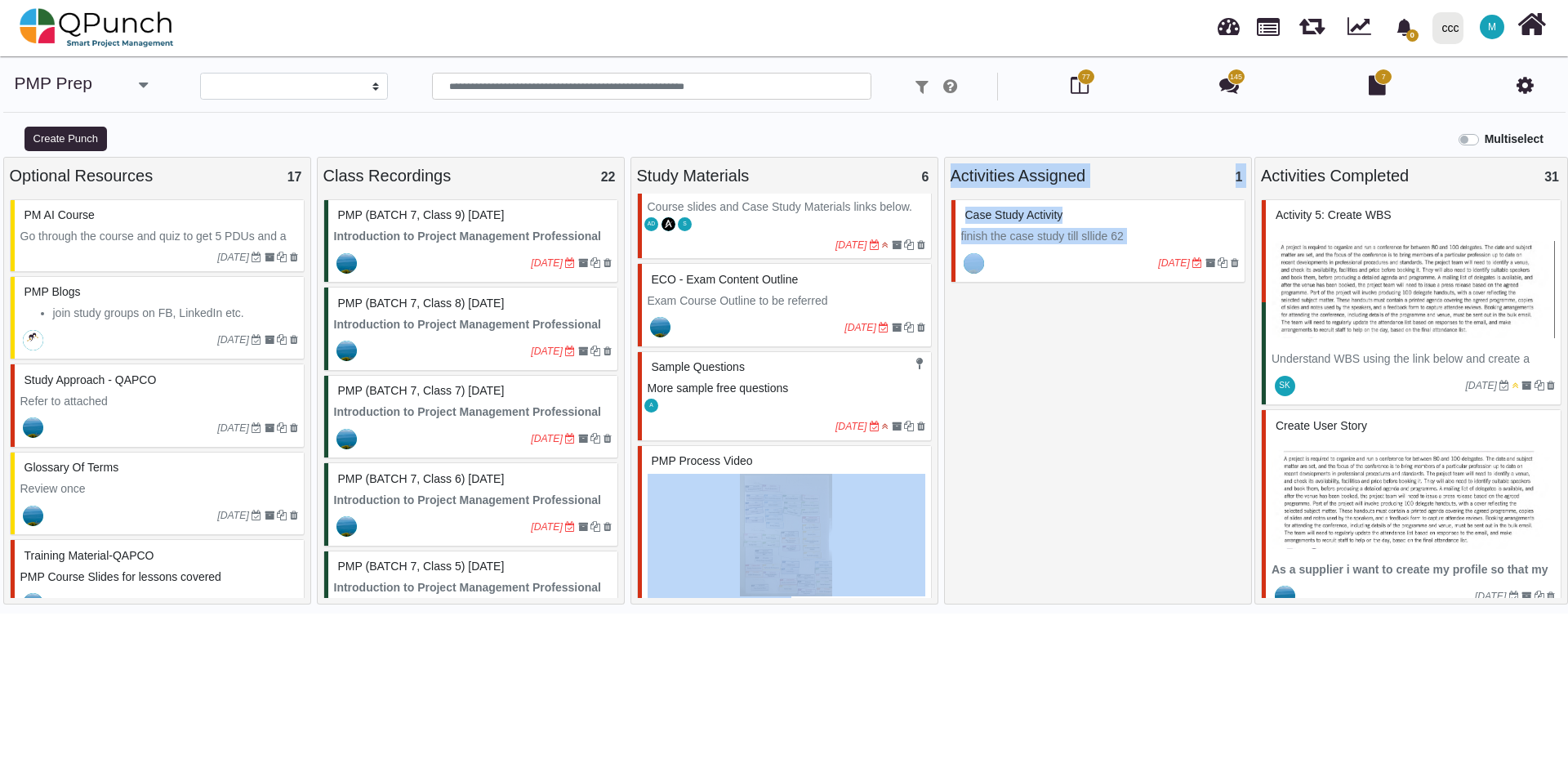 drag, startPoint x: 937, startPoint y: 480, endPoint x: 948, endPoint y: 402, distance: 78.77182 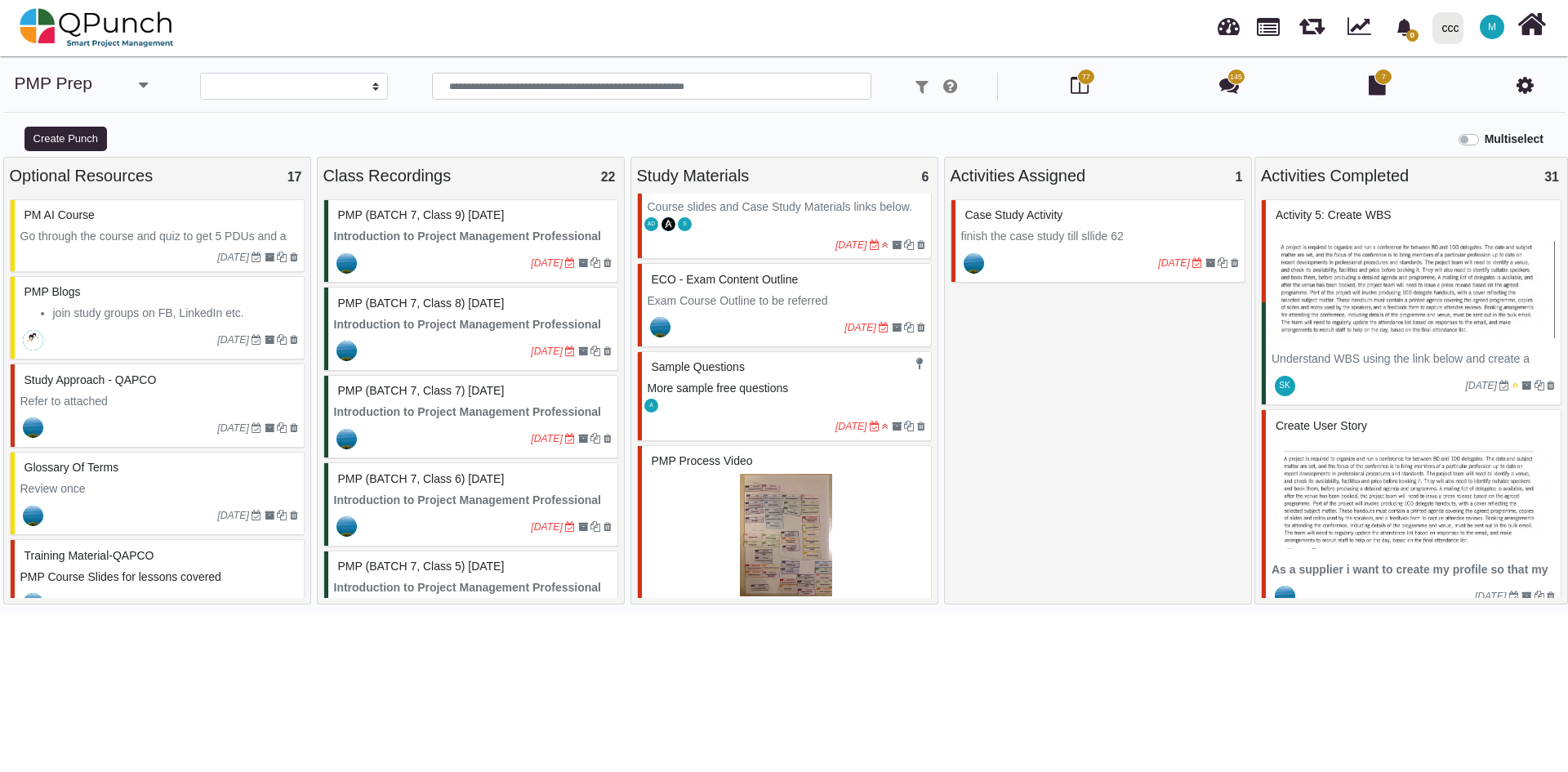 click on "Case Study Activity     finish the case study till sllide 62         [DATE]" at bounding box center [1098, 401] 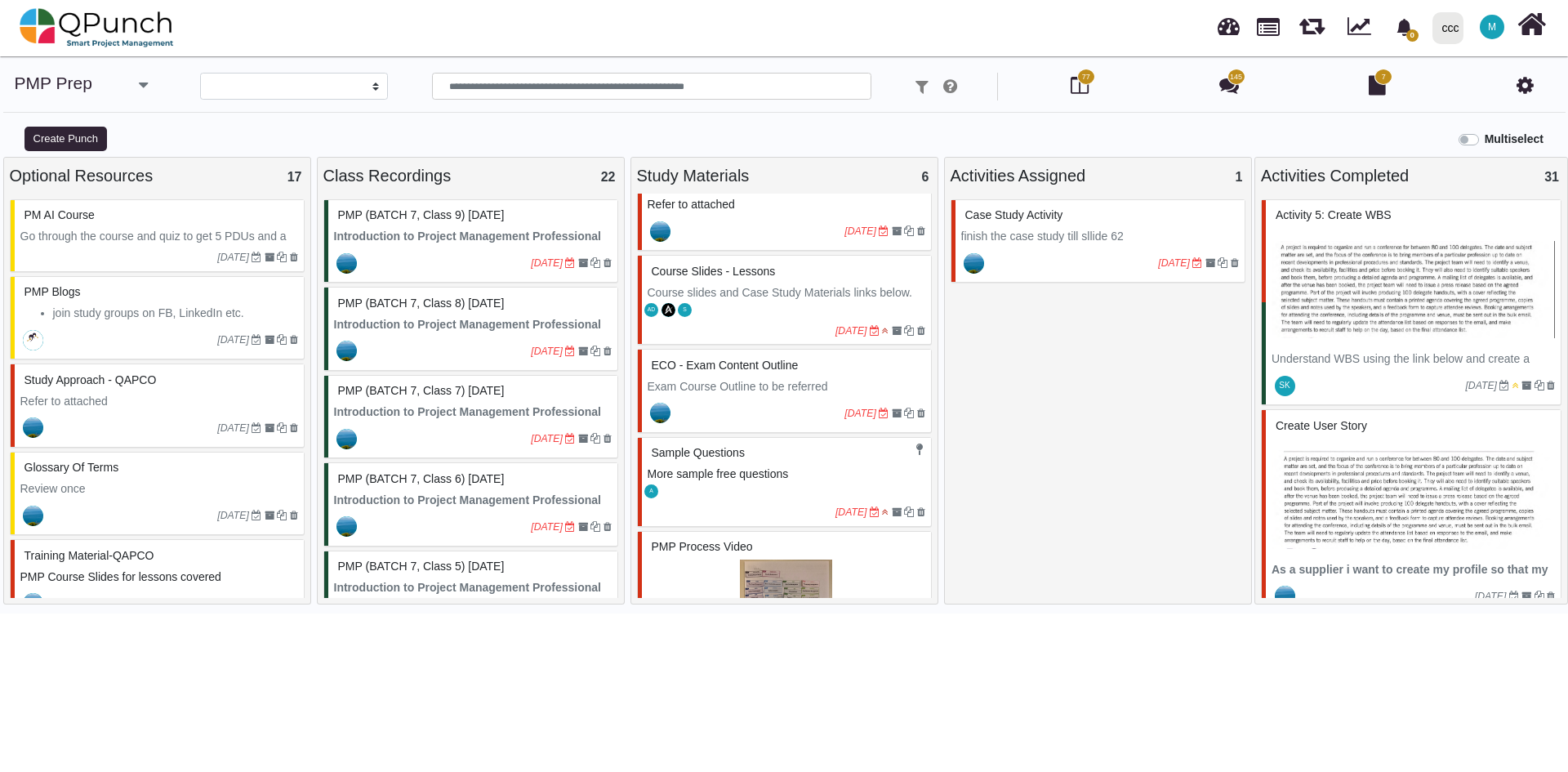 scroll, scrollTop: 0, scrollLeft: 0, axis: both 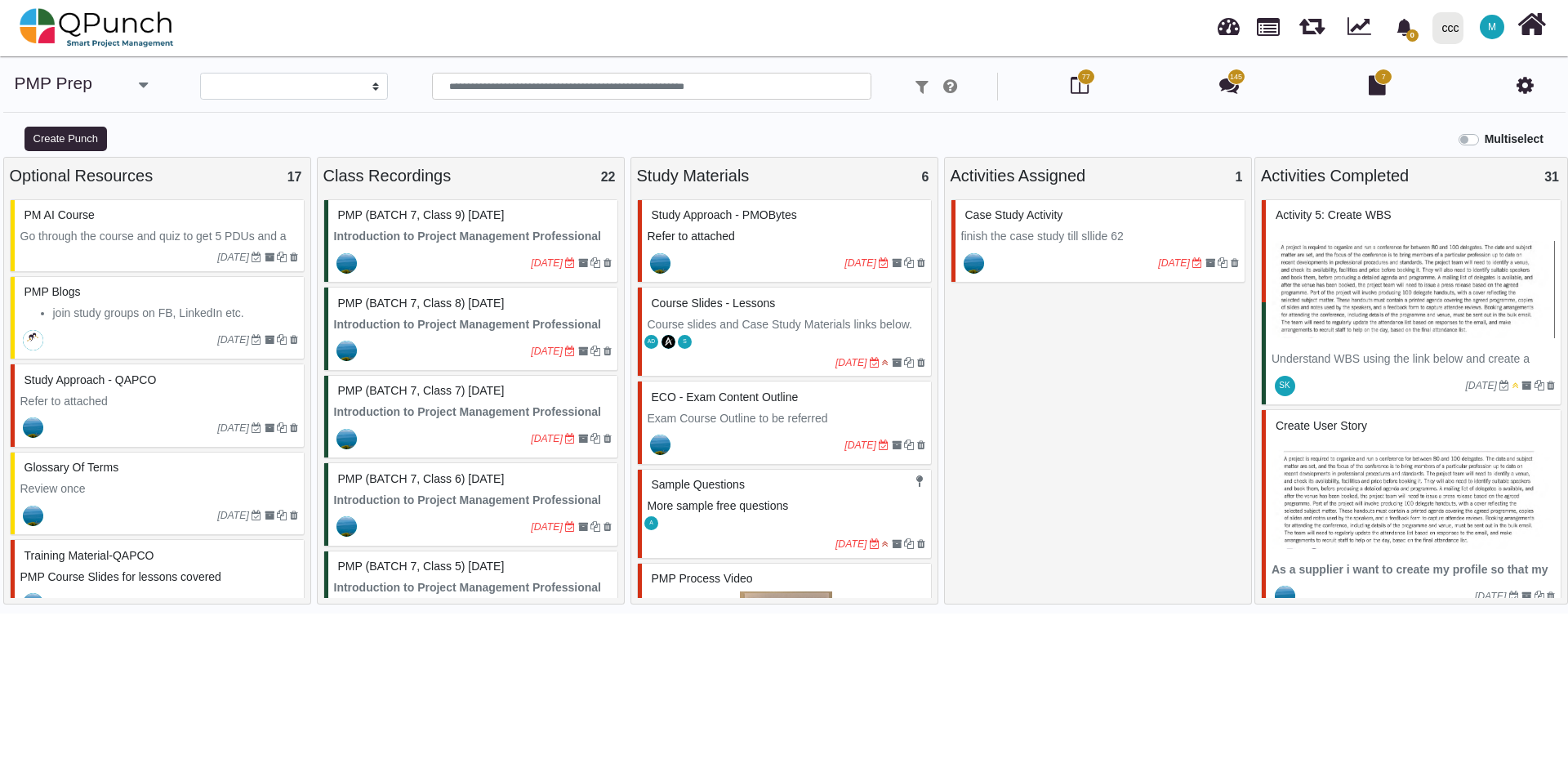 click on "Study Materials
6" at bounding box center (784, 176) 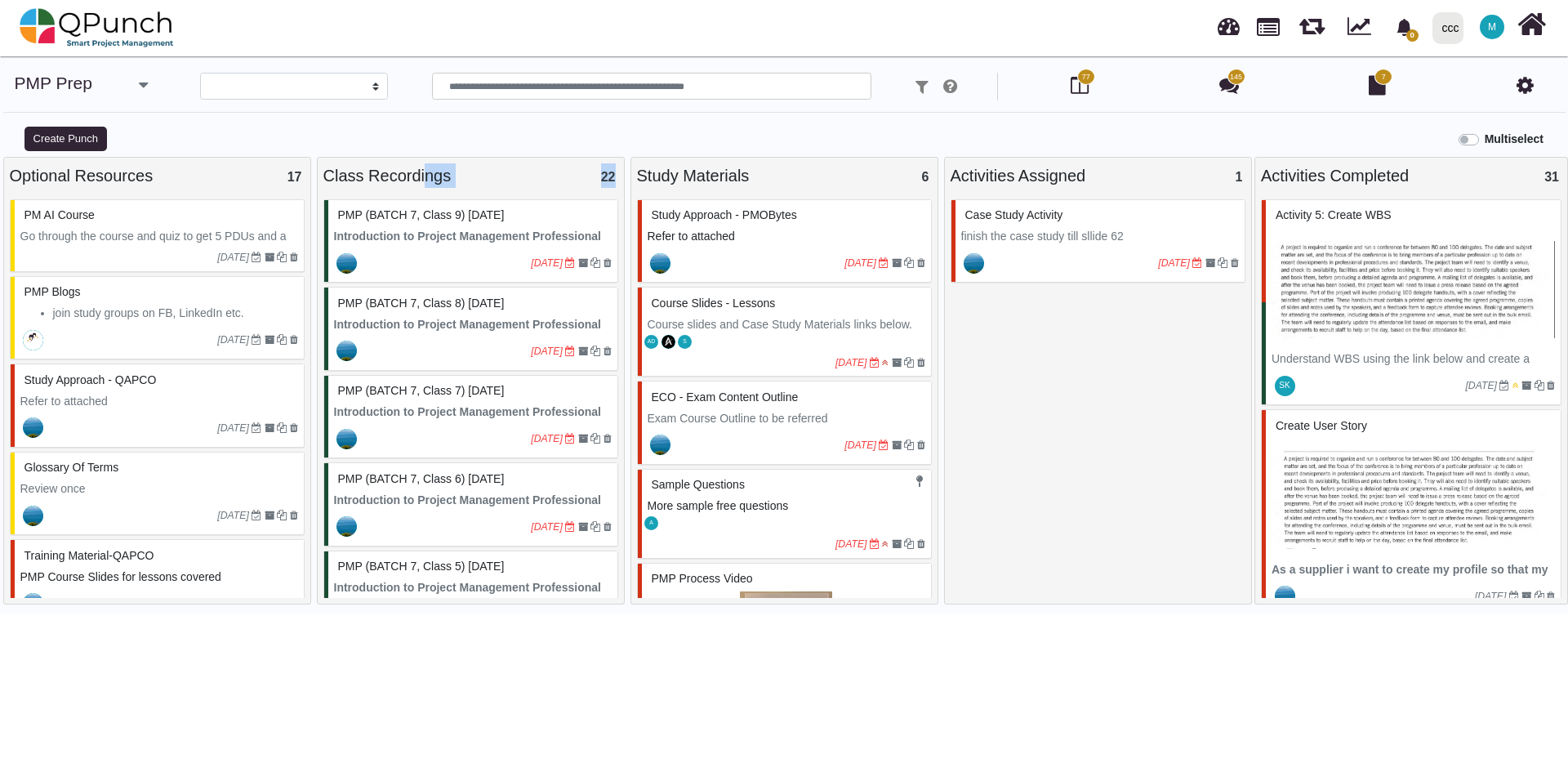 click on "Class Recordings
22" at bounding box center [470, 176] 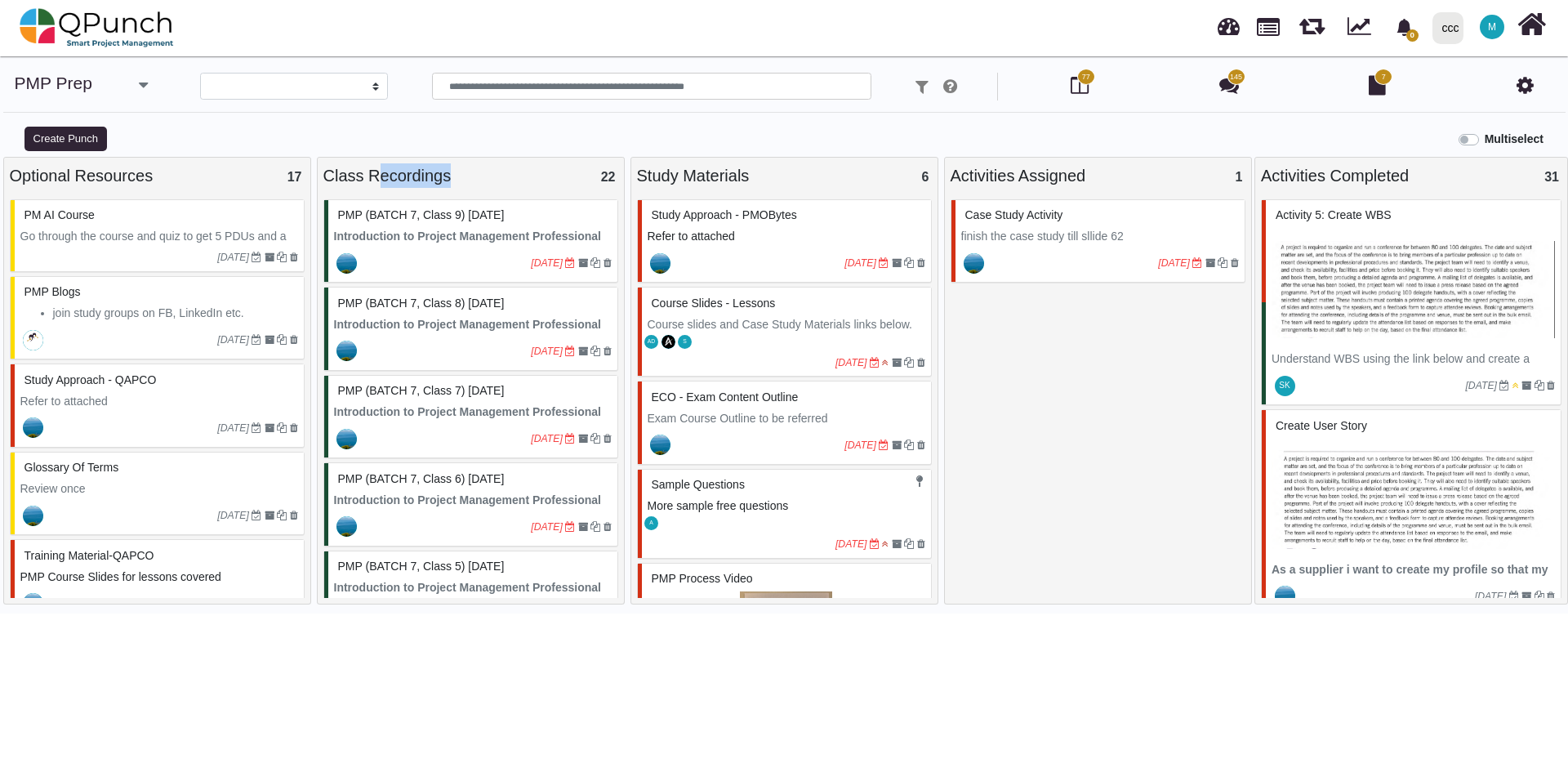 click on "Class Recordings
22" at bounding box center [470, 176] 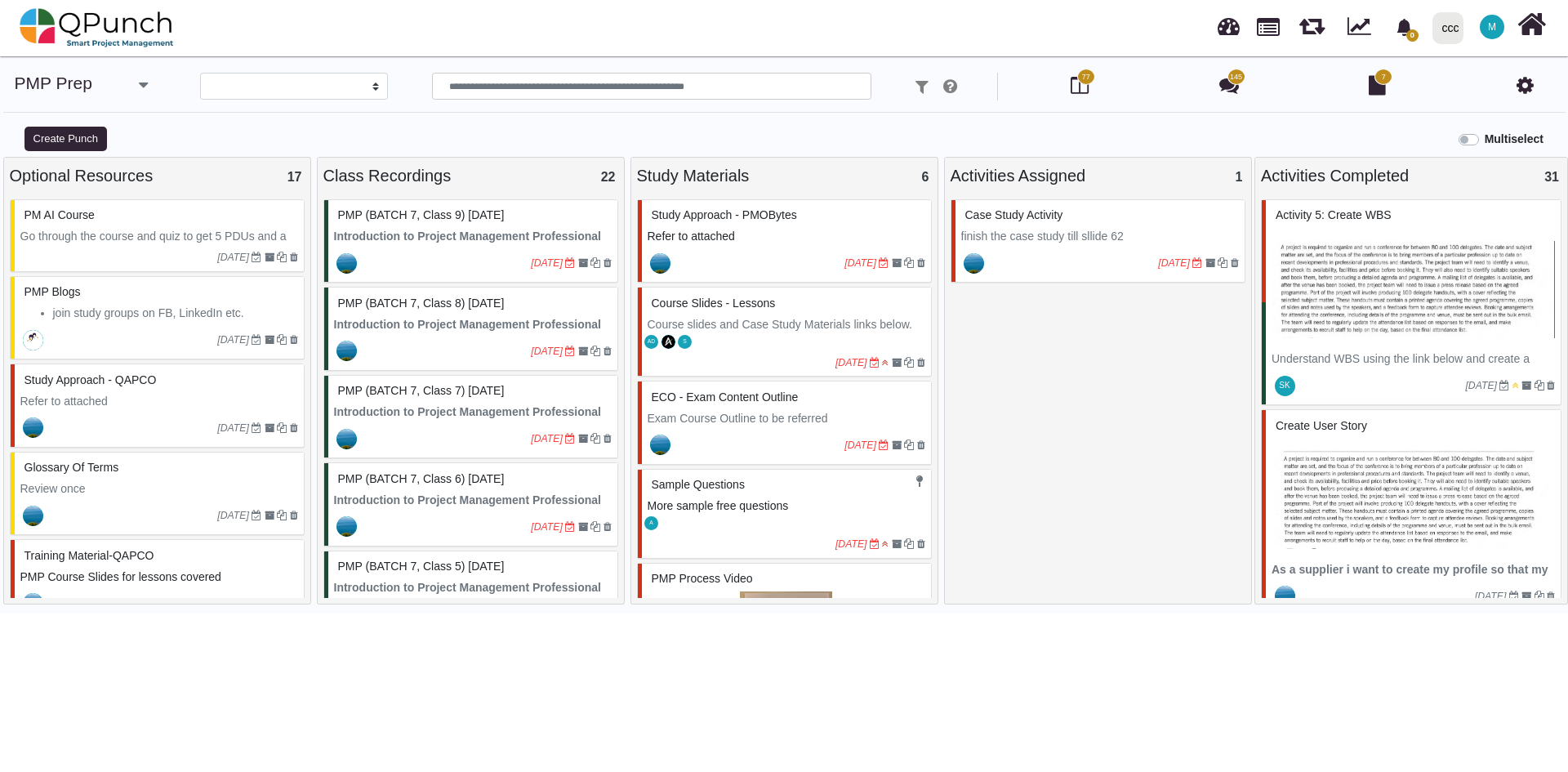 click on "77         145     7" at bounding box center (1310, 87) 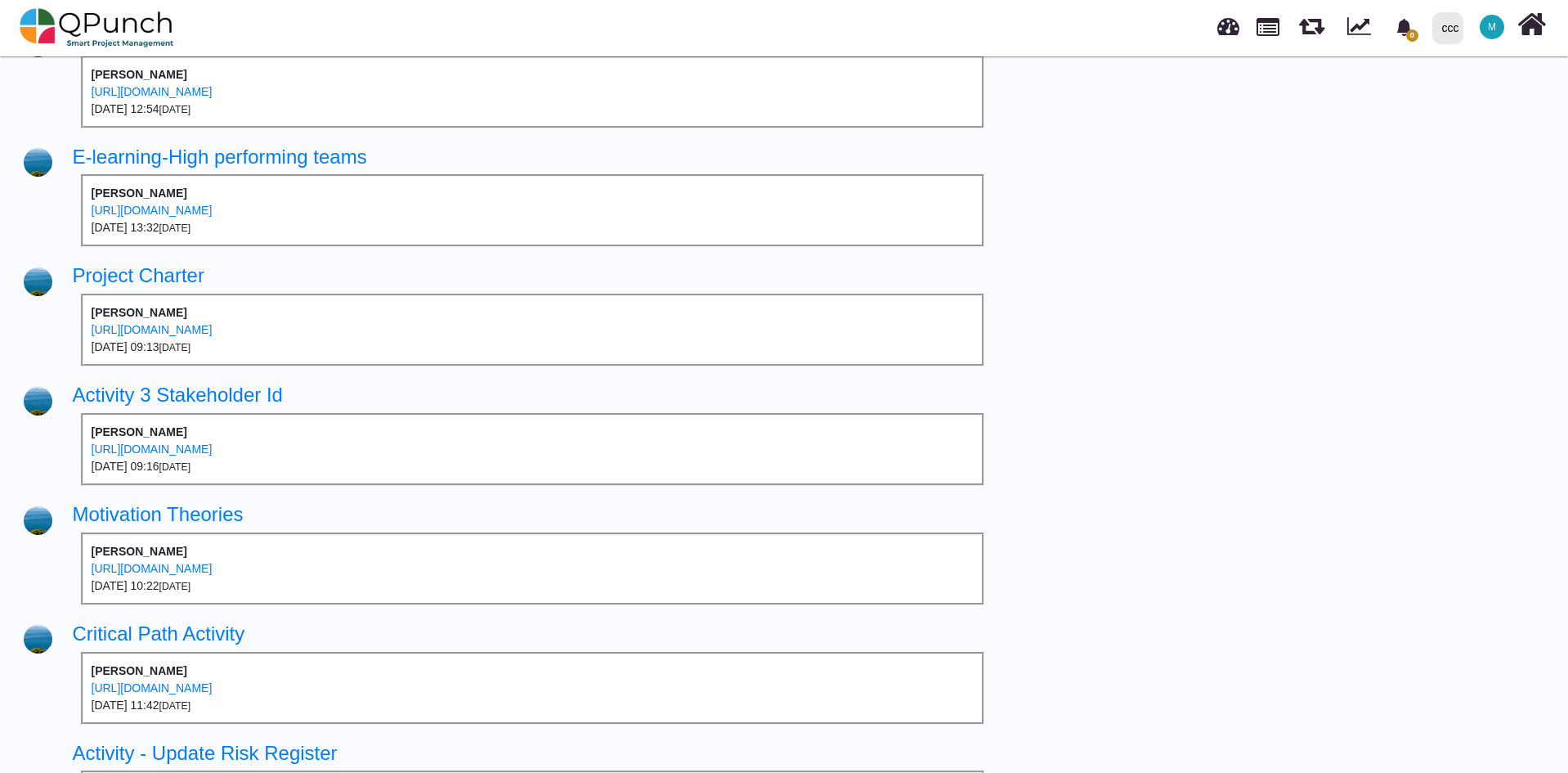 scroll, scrollTop: 0, scrollLeft: 0, axis: both 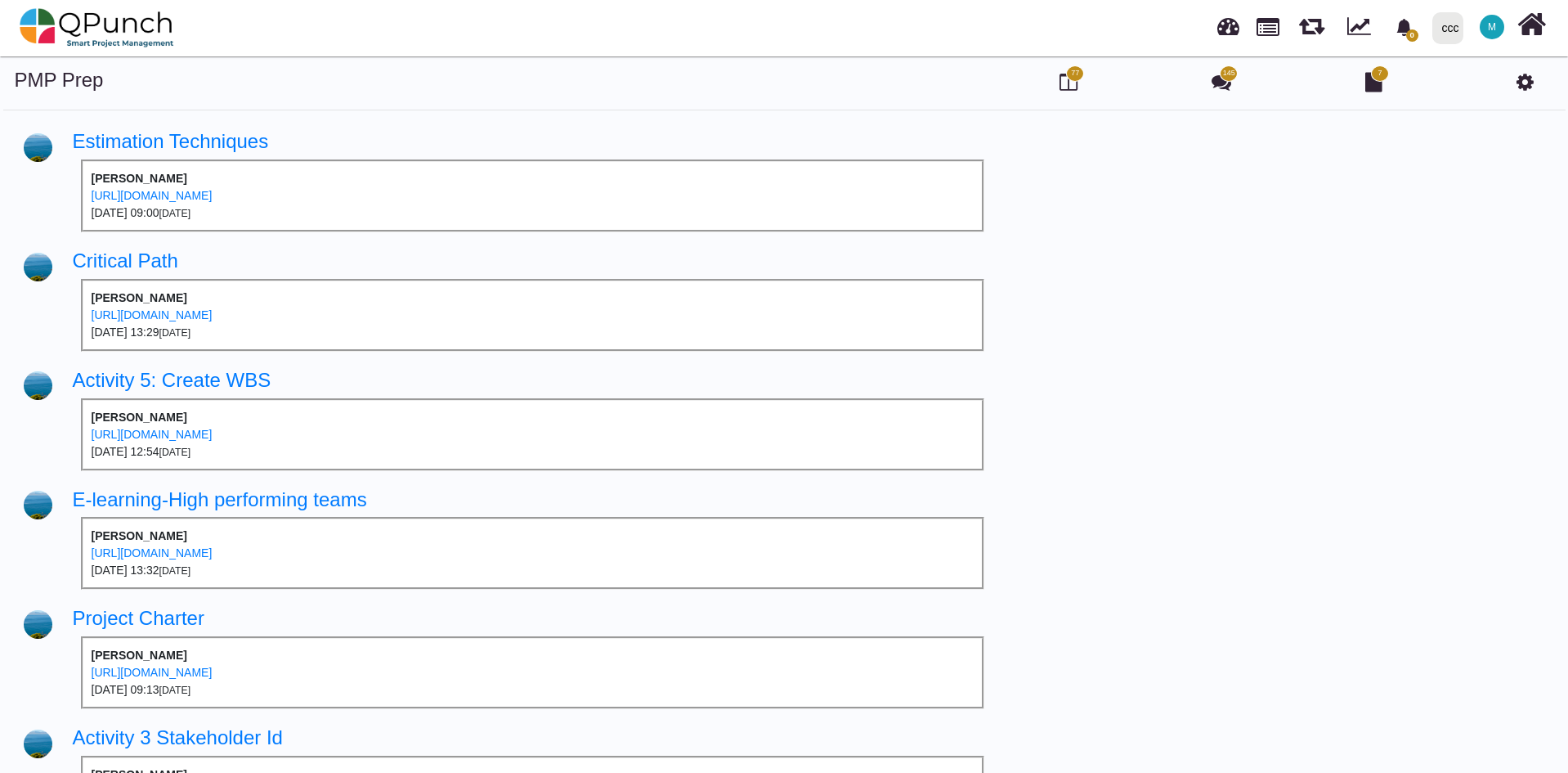 drag, startPoint x: 1373, startPoint y: 348, endPoint x: 1364, endPoint y: 152, distance: 196.20652 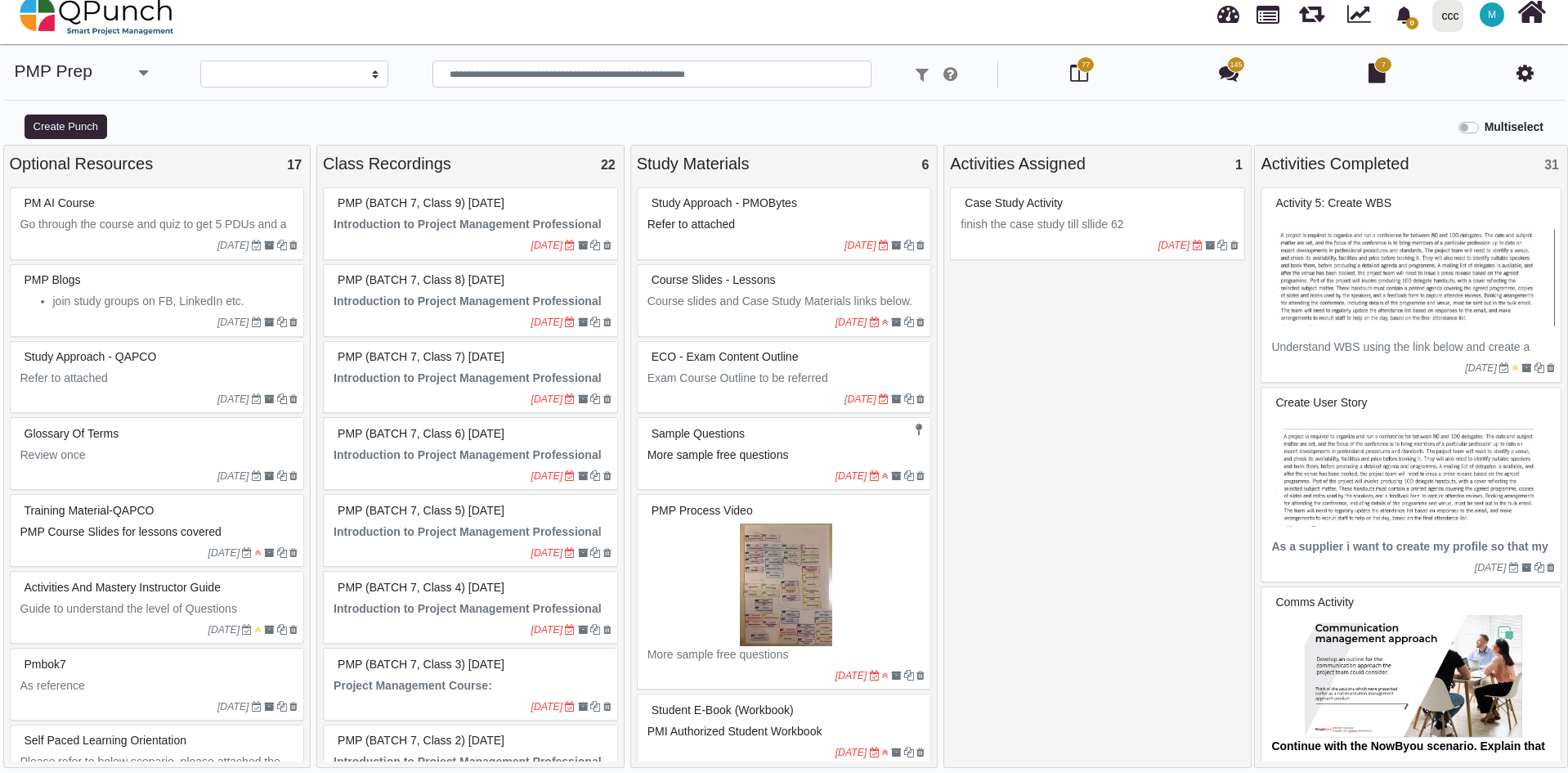 select 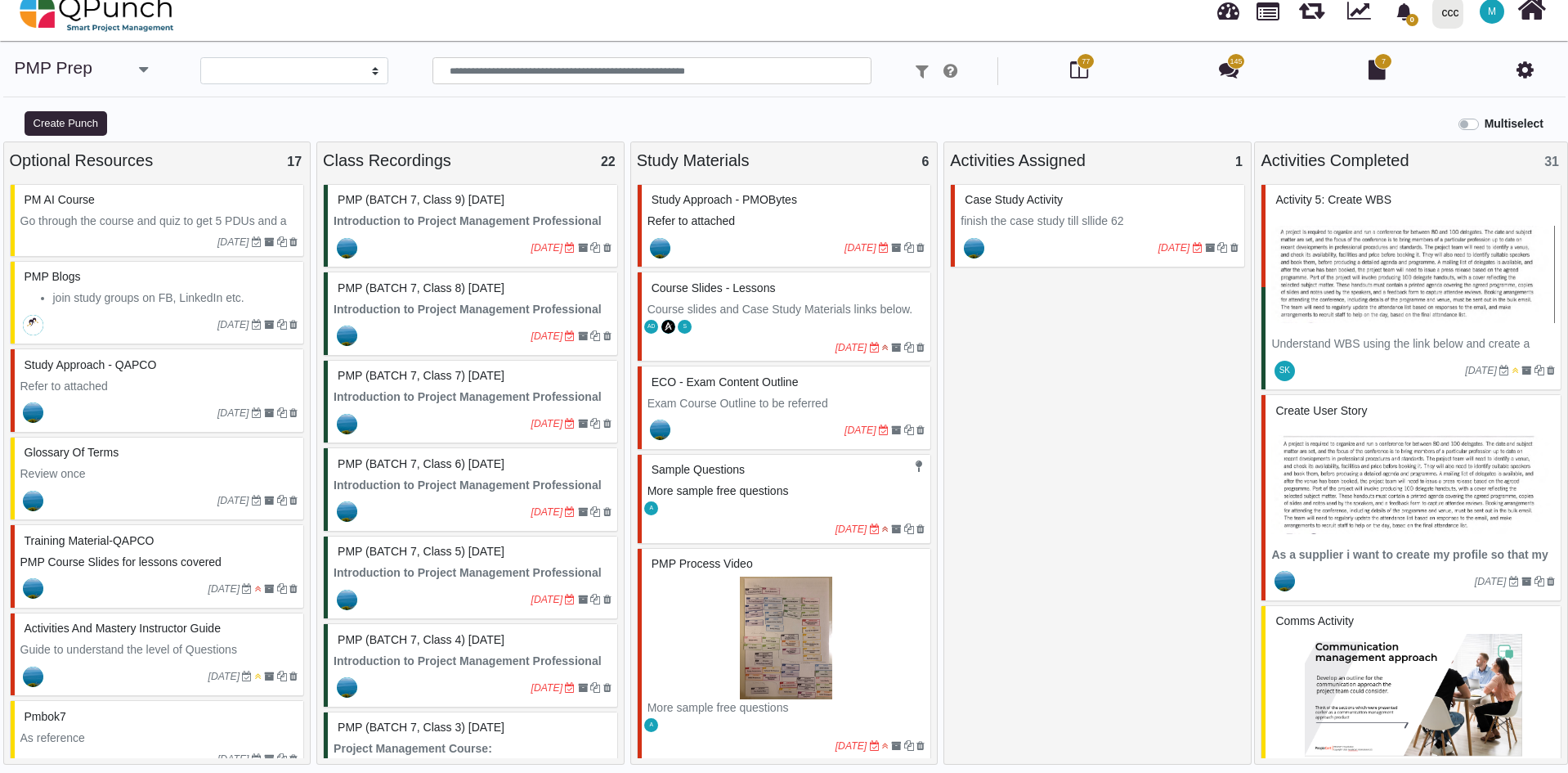 scroll, scrollTop: 11, scrollLeft: 0, axis: vertical 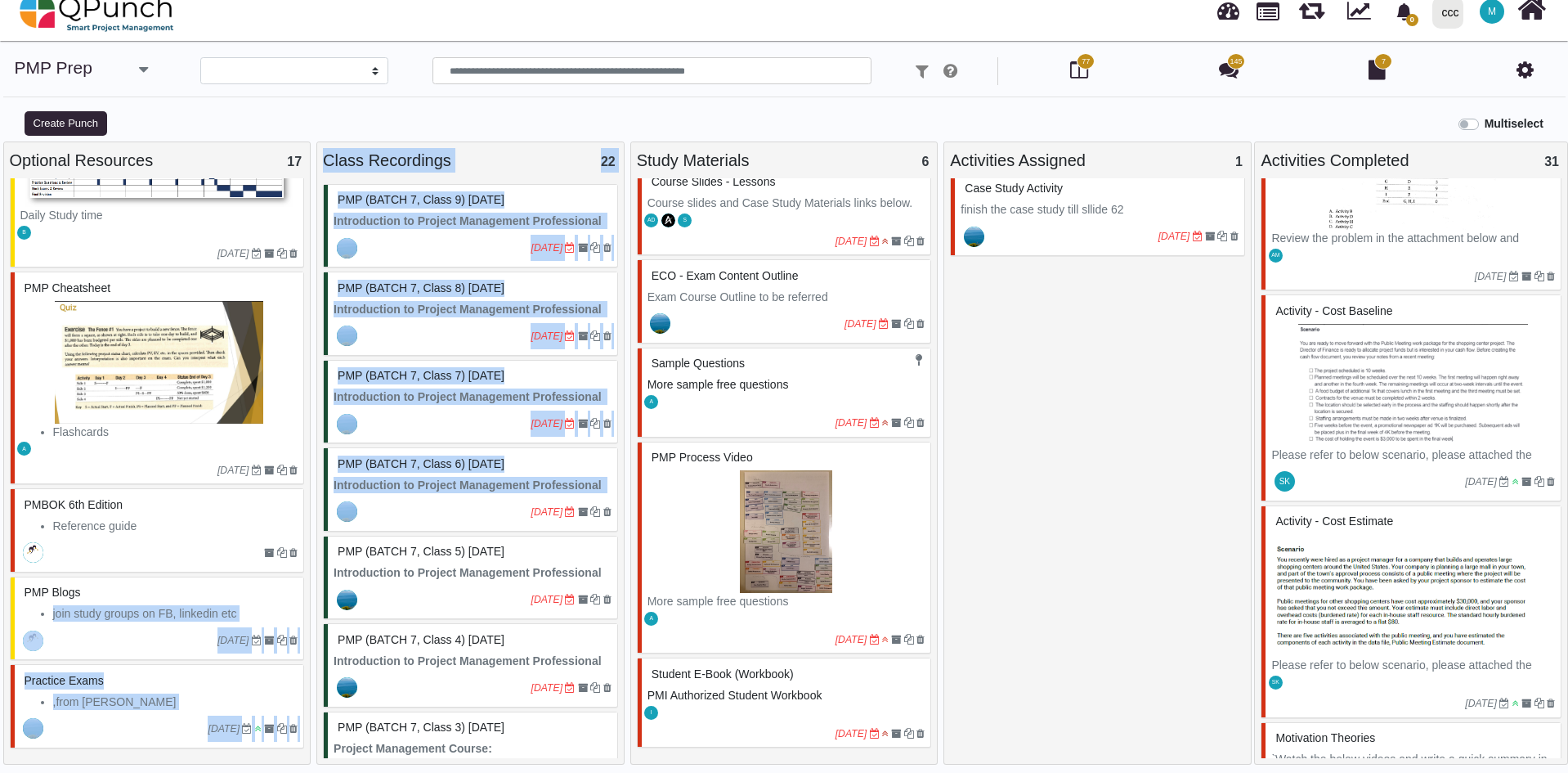 drag, startPoint x: 304, startPoint y: 593, endPoint x: 315, endPoint y: 505, distance: 88.684835 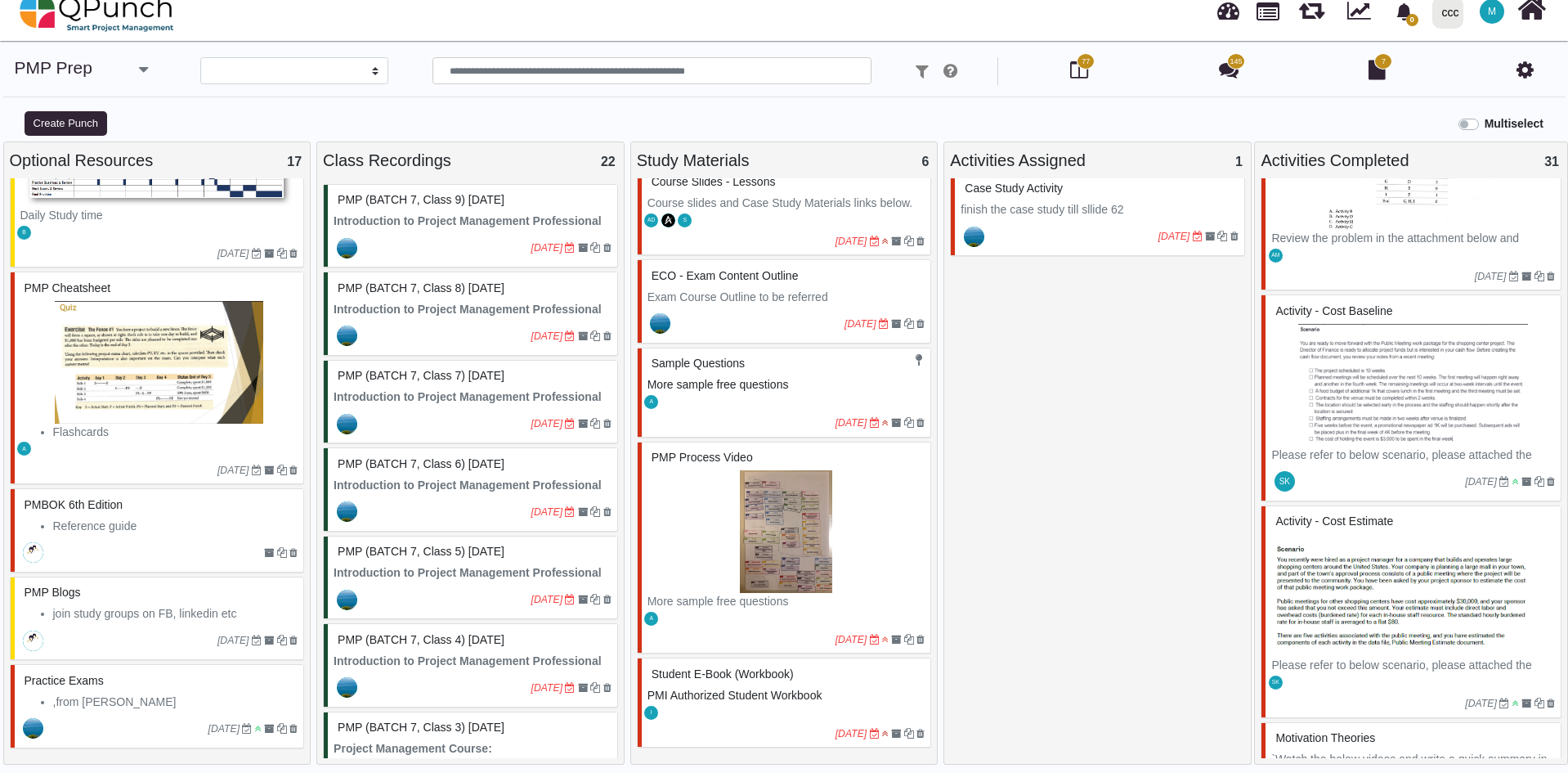 click on "Case Study Activity     finish the case study till sllide 62         [DATE]" at bounding box center (1097, 462) 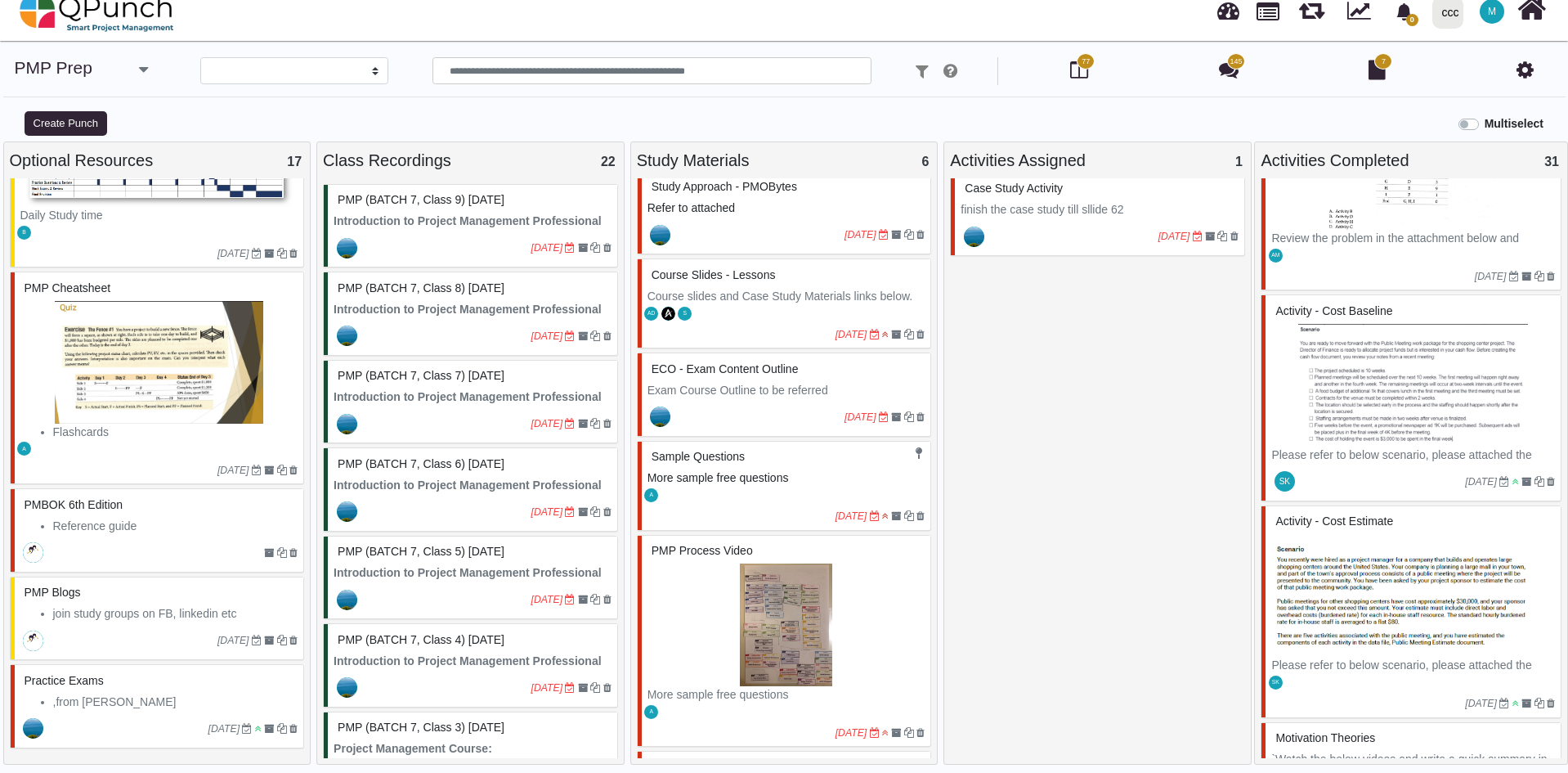 scroll, scrollTop: 0, scrollLeft: 0, axis: both 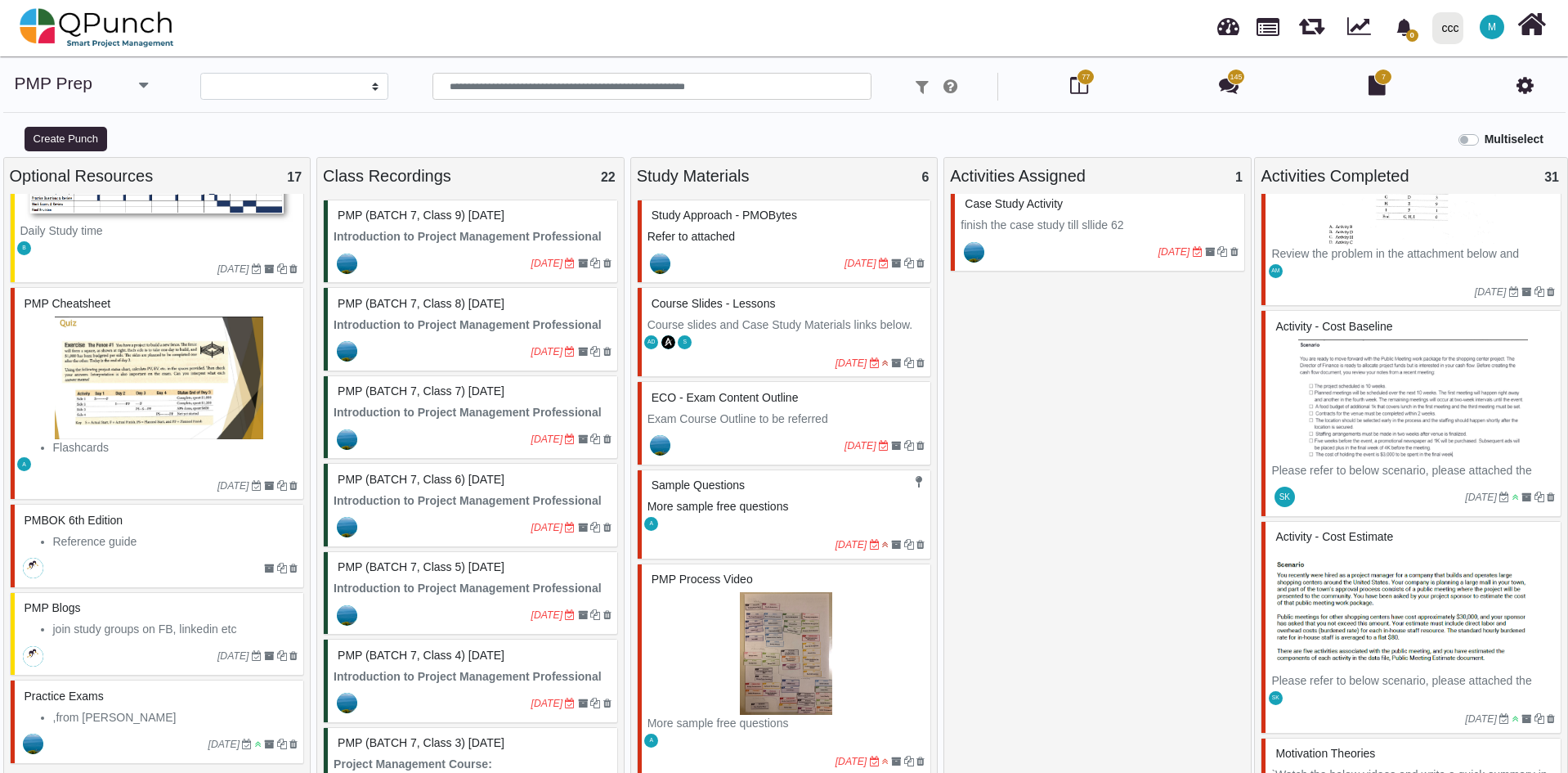 click on "Case Study Activity     finish the case study till sllide 62         [DATE]" at bounding box center (1097, 478) 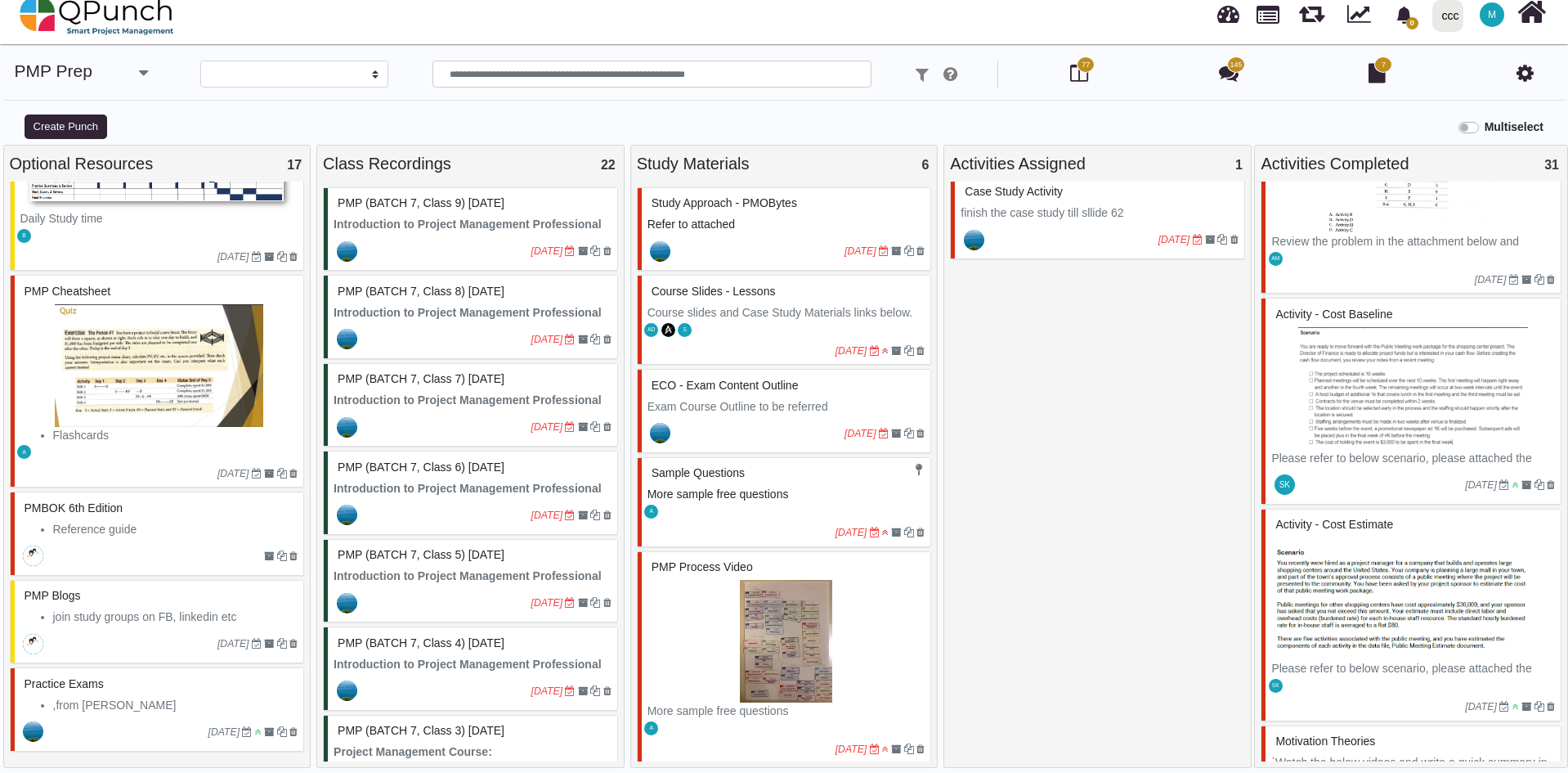 scroll, scrollTop: 16, scrollLeft: 0, axis: vertical 